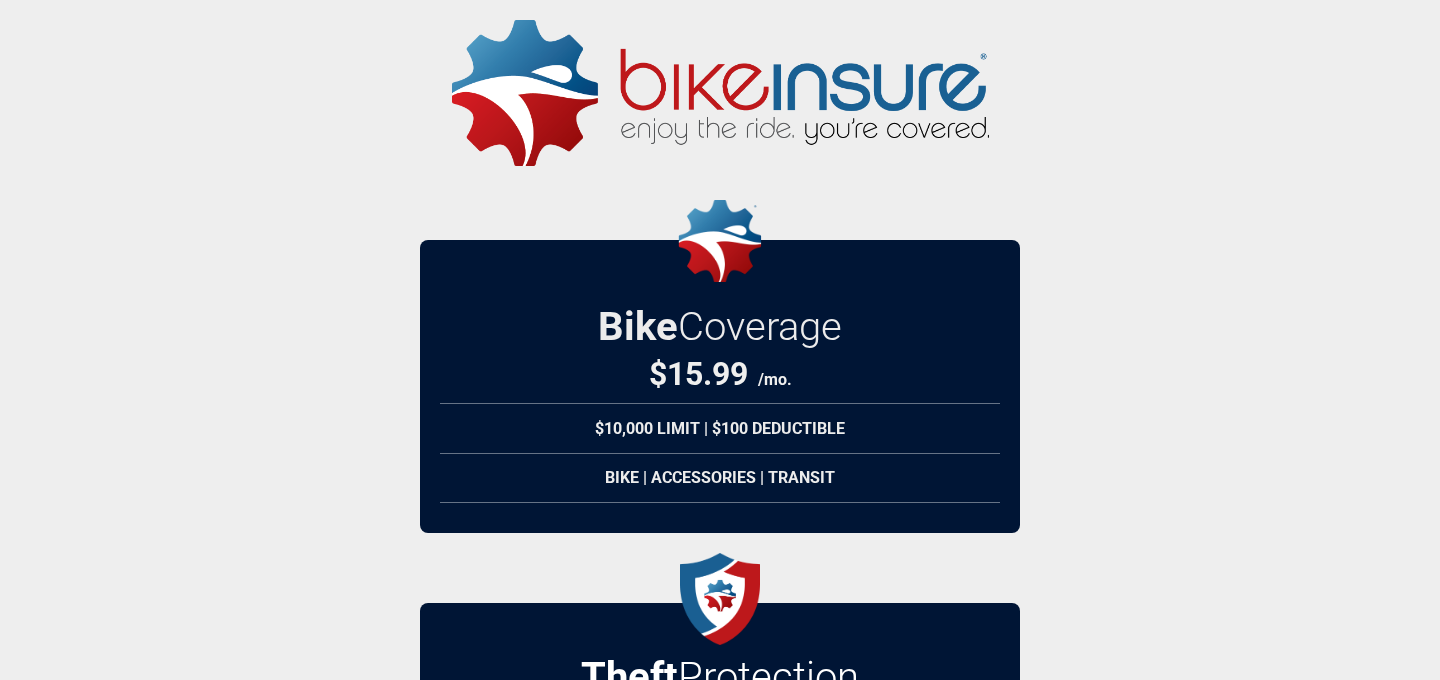 scroll, scrollTop: 0, scrollLeft: 0, axis: both 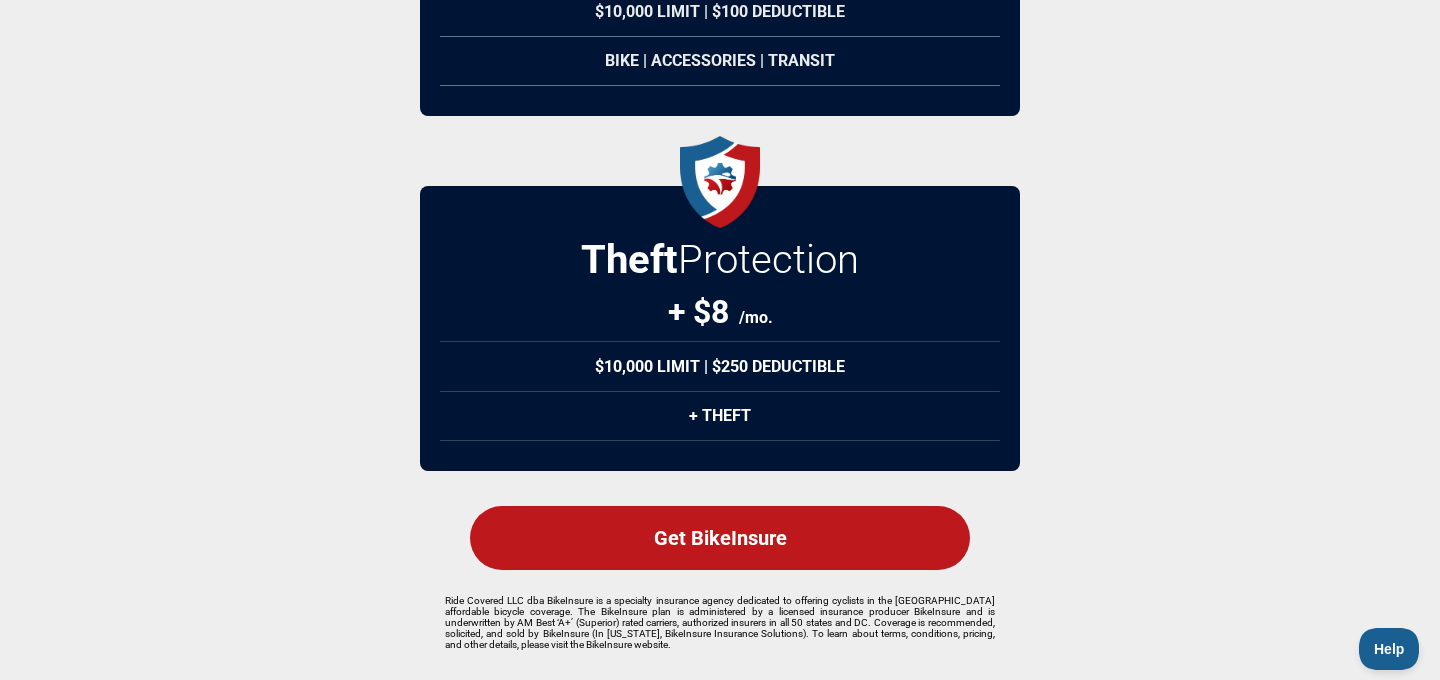 click on "Get BikeInsure" at bounding box center (720, 538) 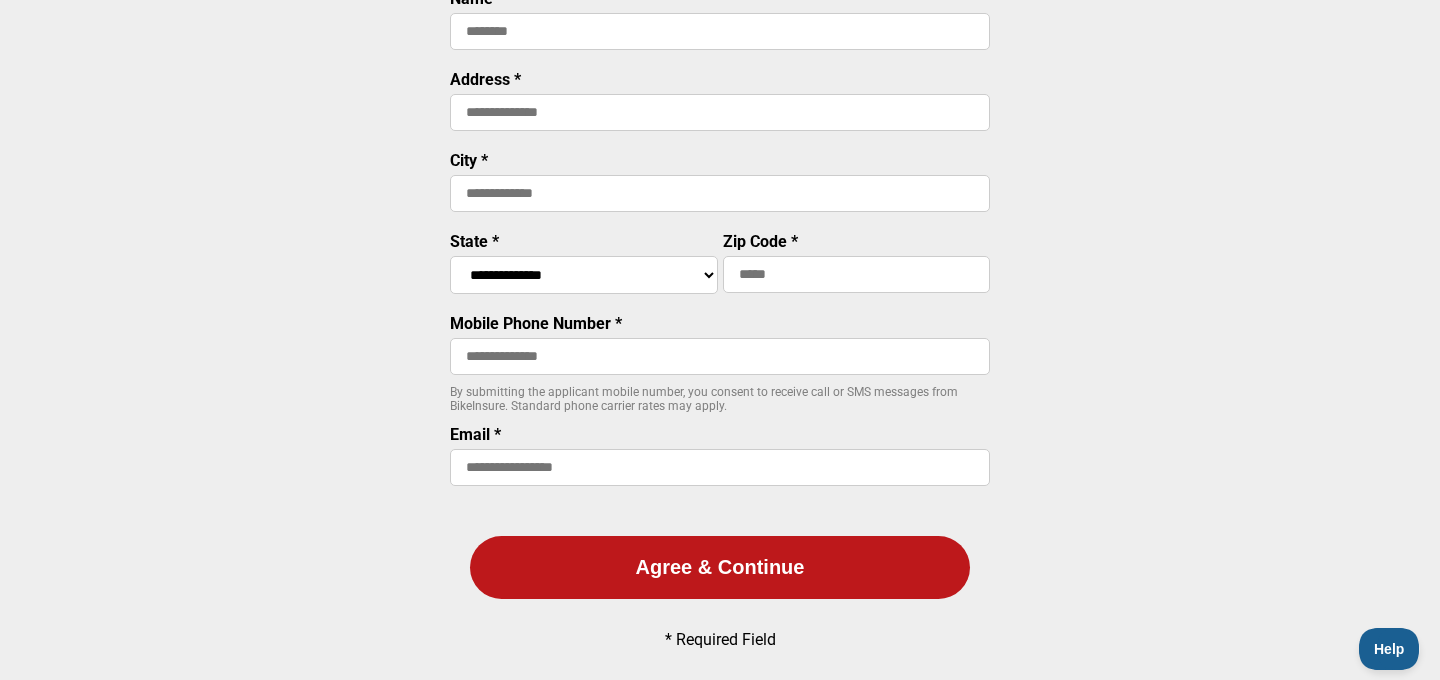 scroll, scrollTop: 64, scrollLeft: 0, axis: vertical 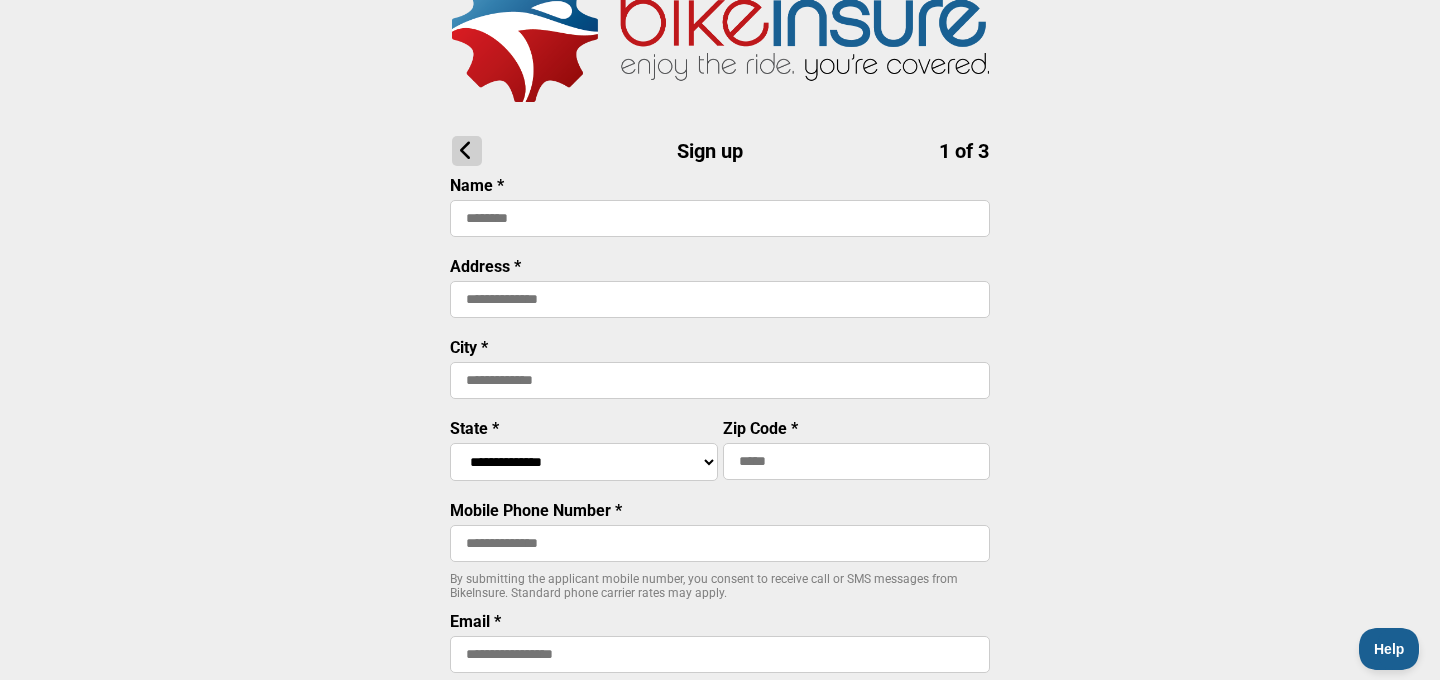 click at bounding box center [720, 218] 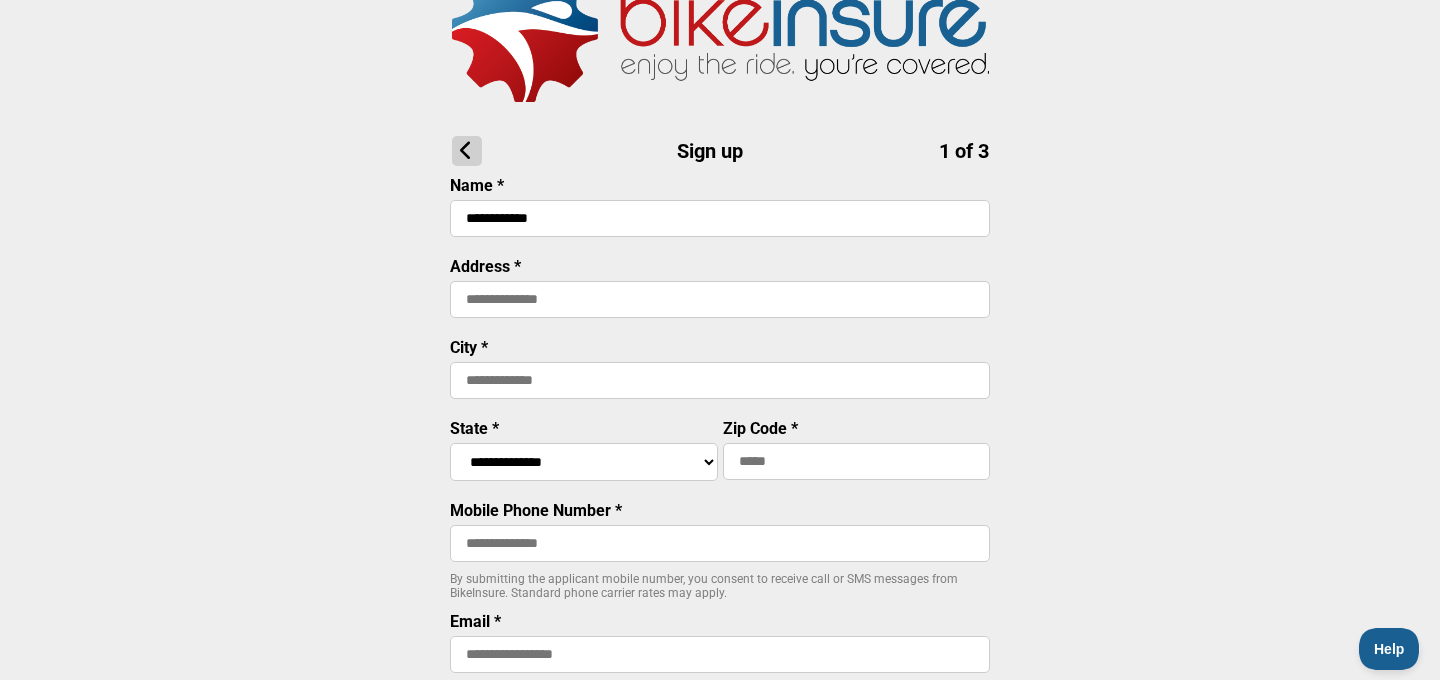 type on "**********" 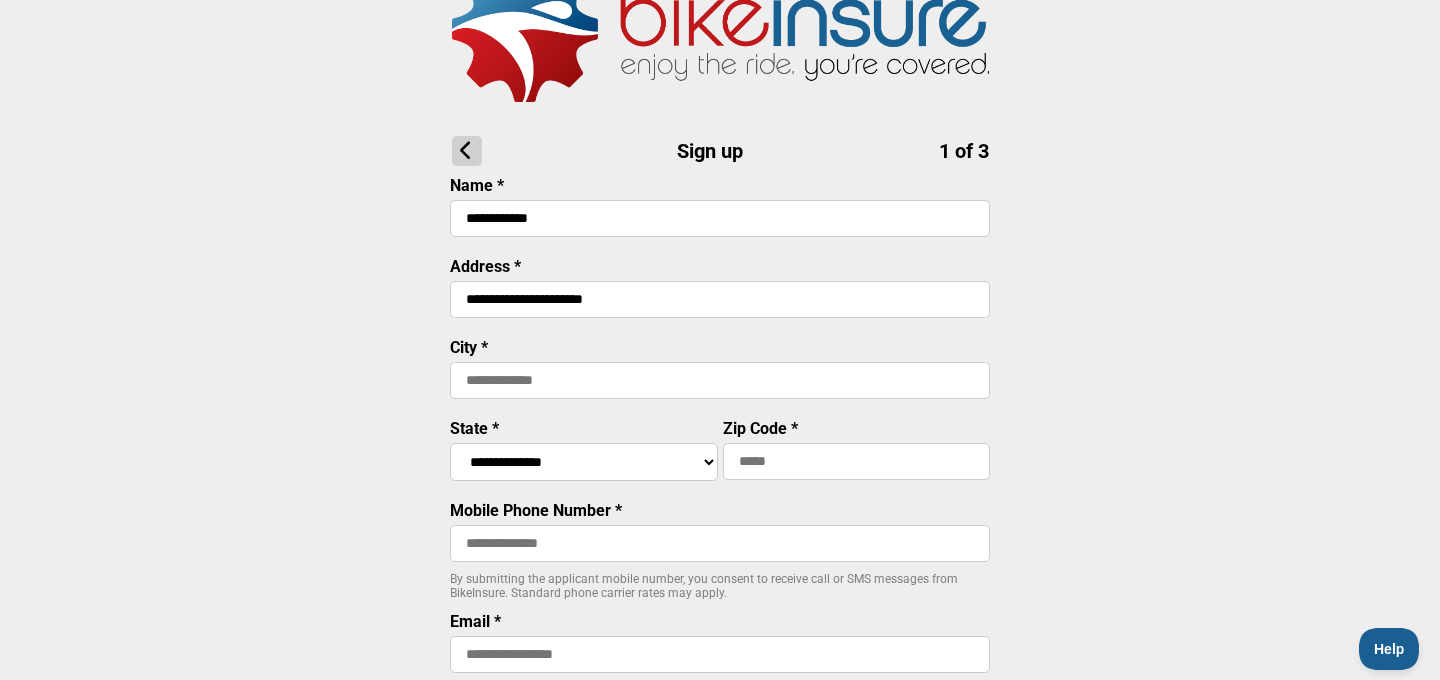 type on "*******" 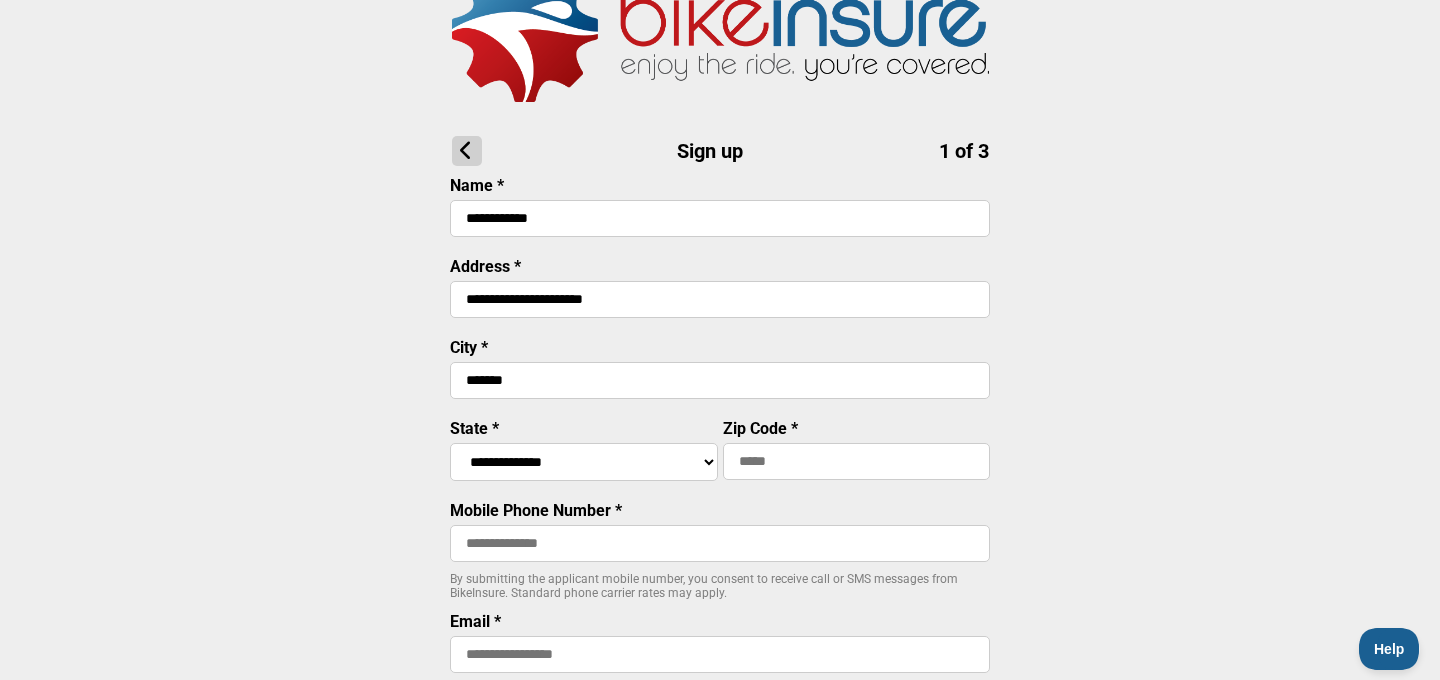 select on "****" 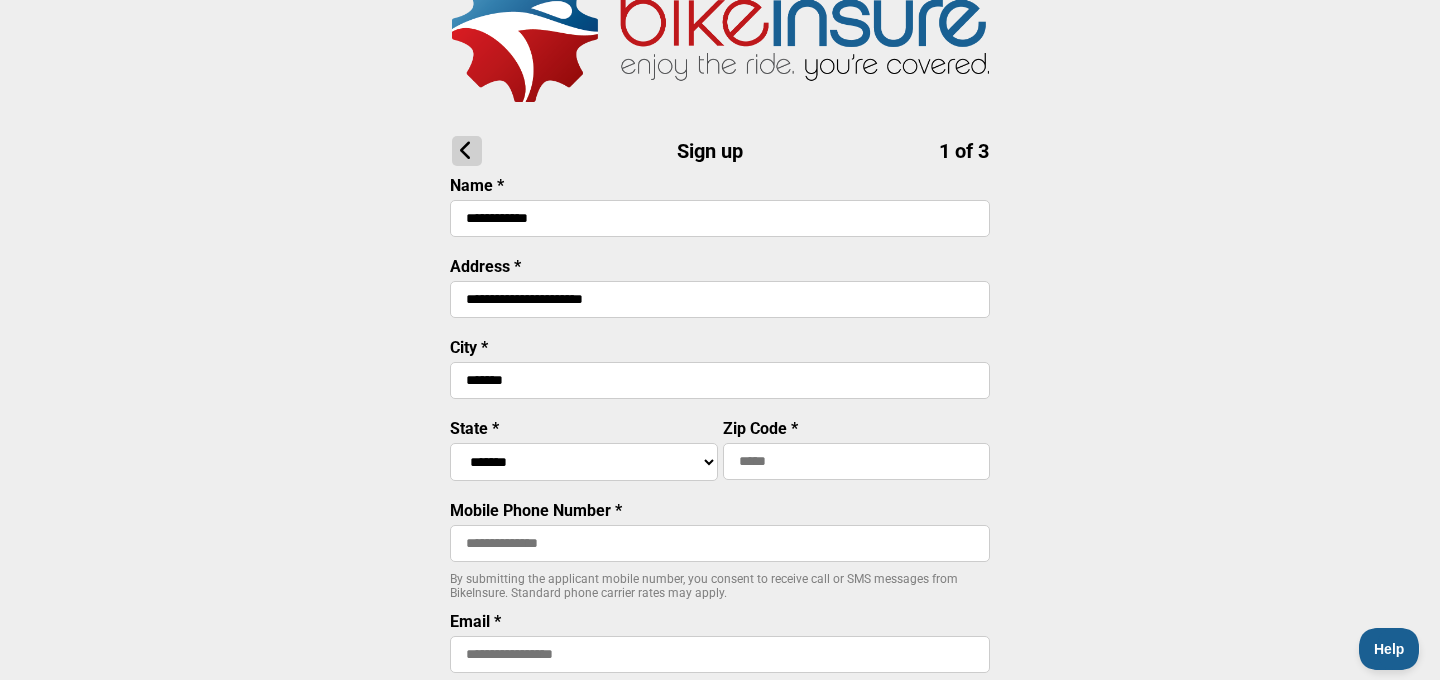 type on "*****" 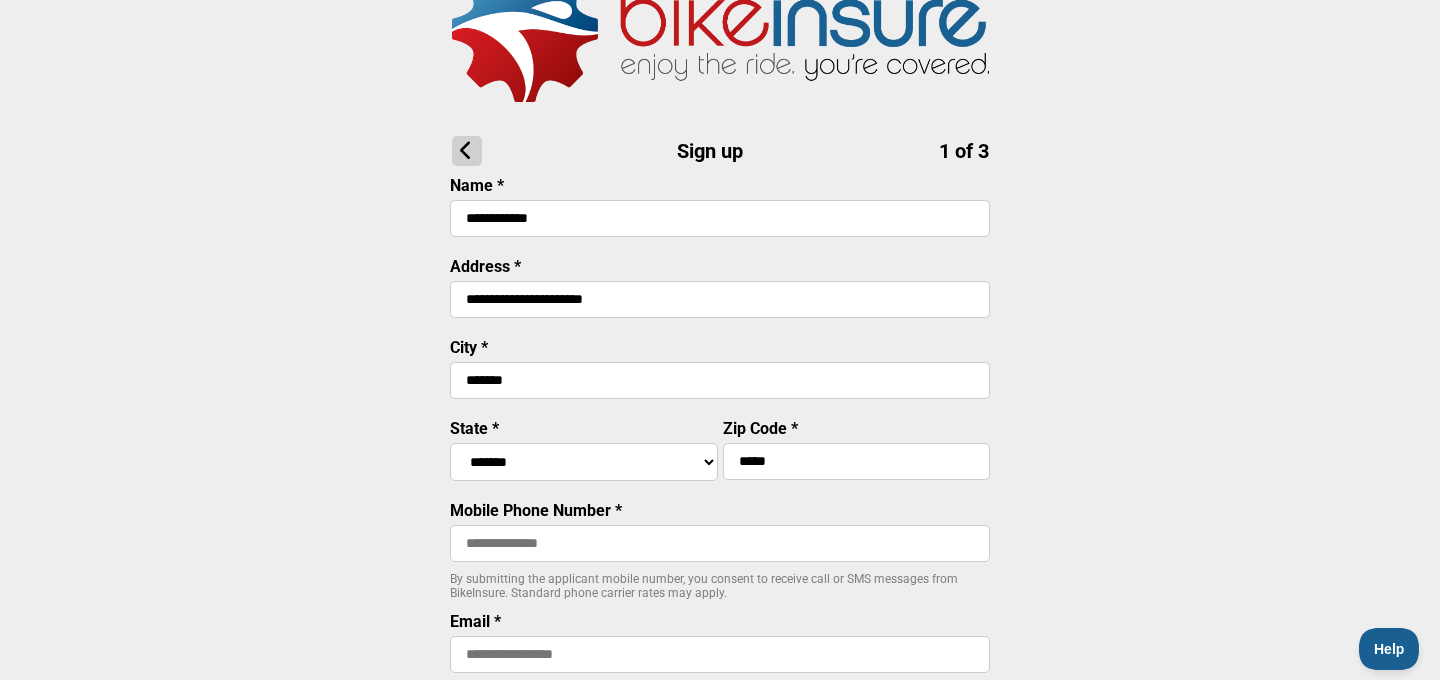 type on "**********" 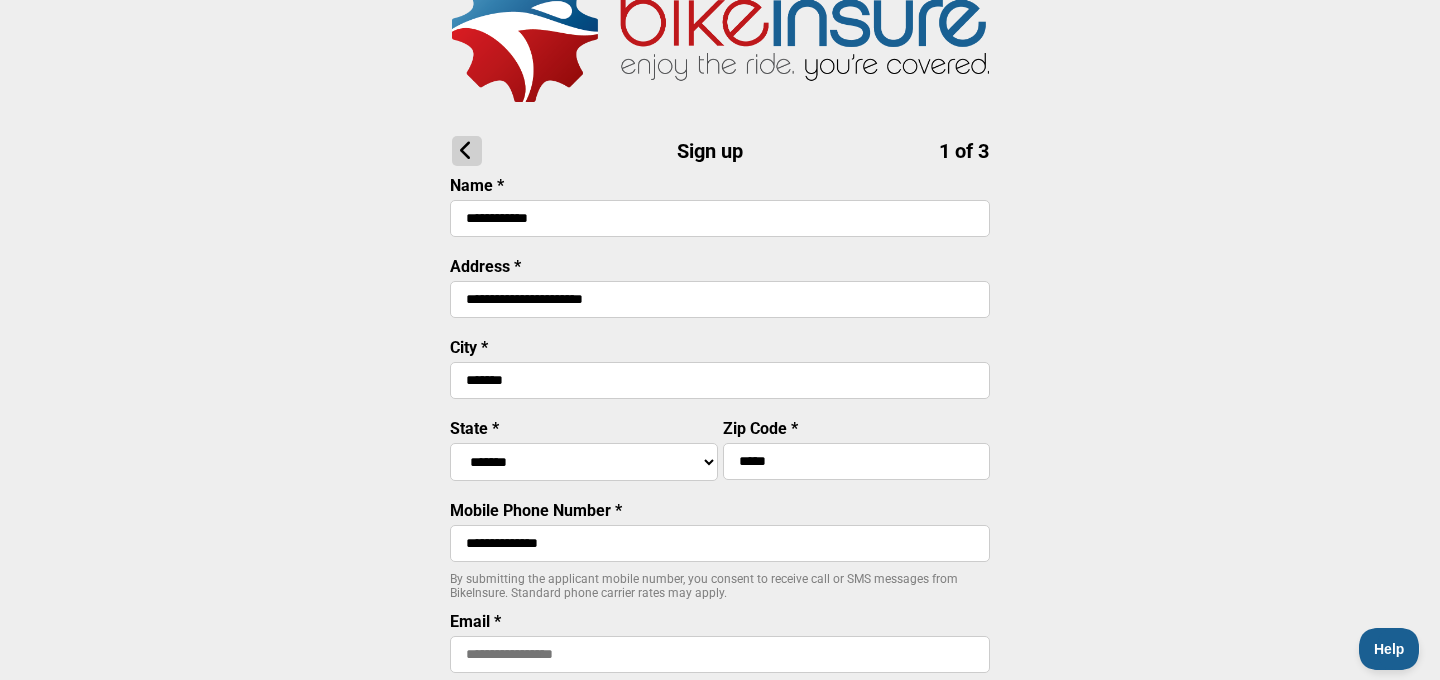 type on "**********" 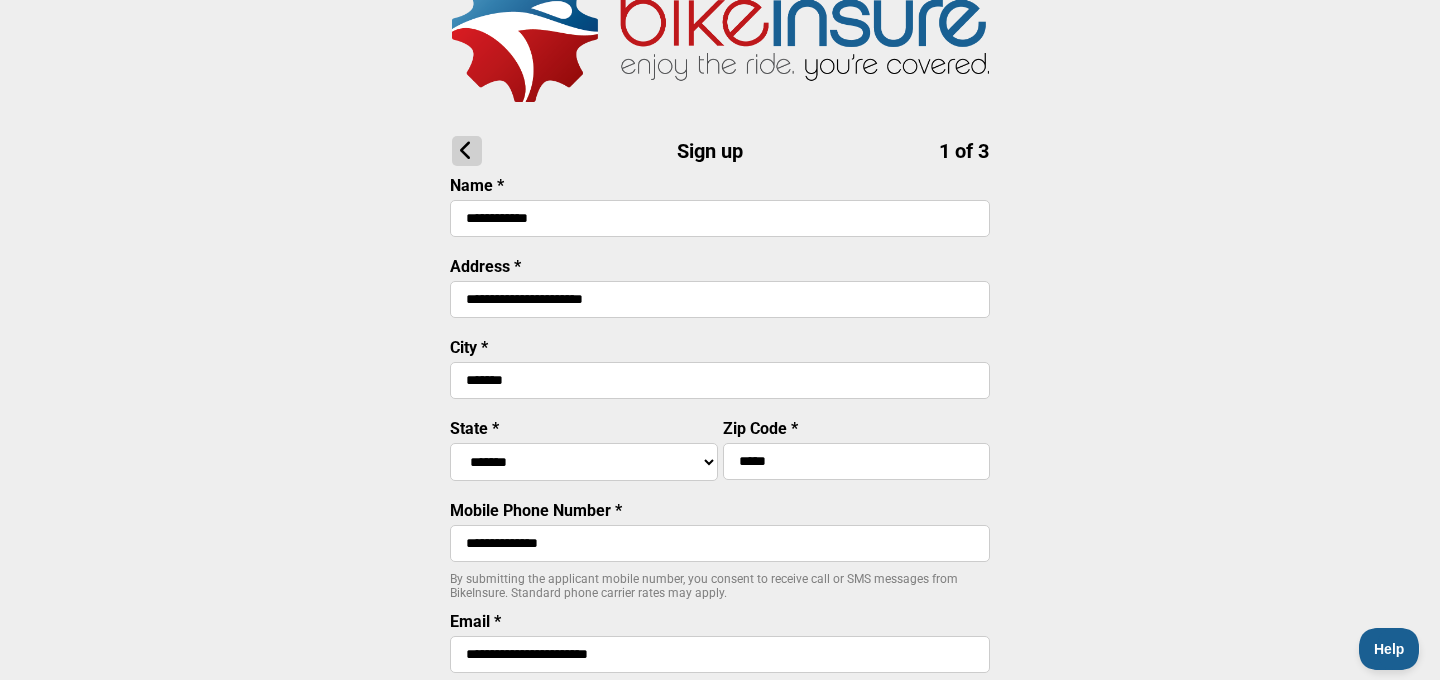 type on "**********" 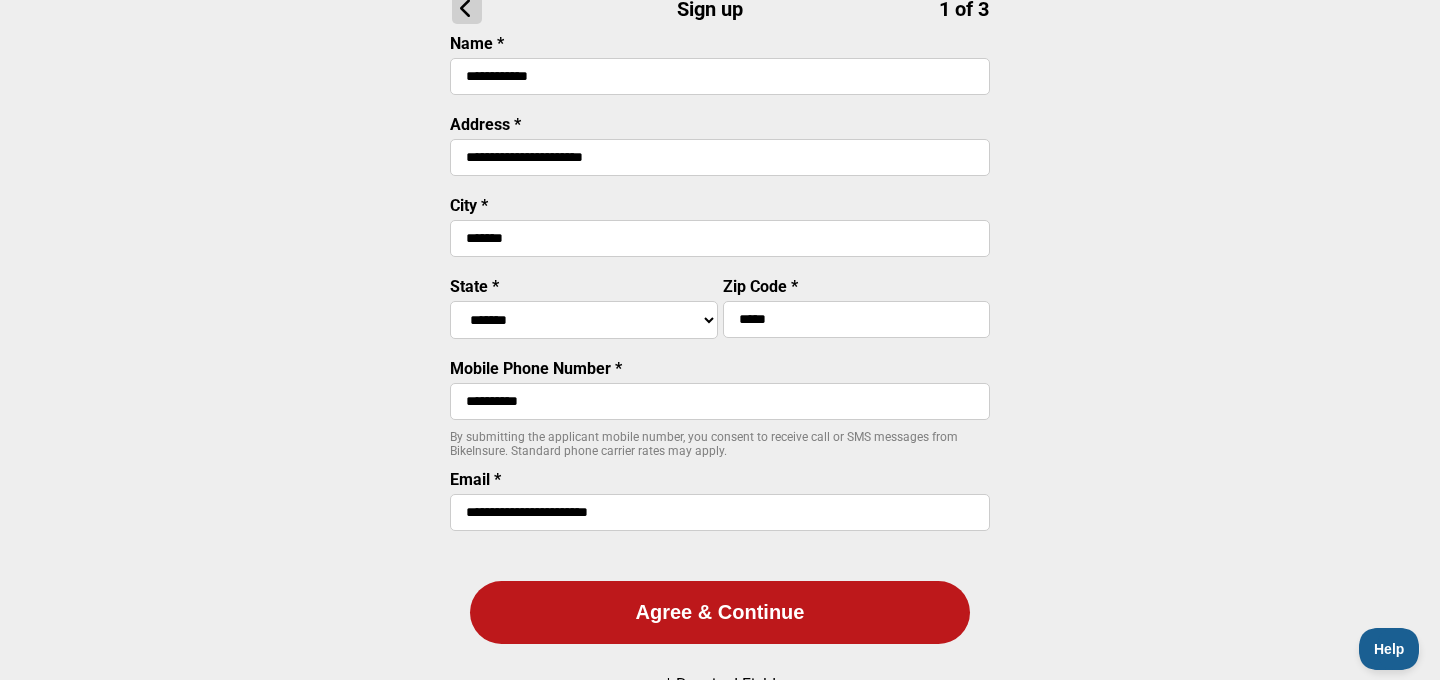 scroll, scrollTop: 225, scrollLeft: 0, axis: vertical 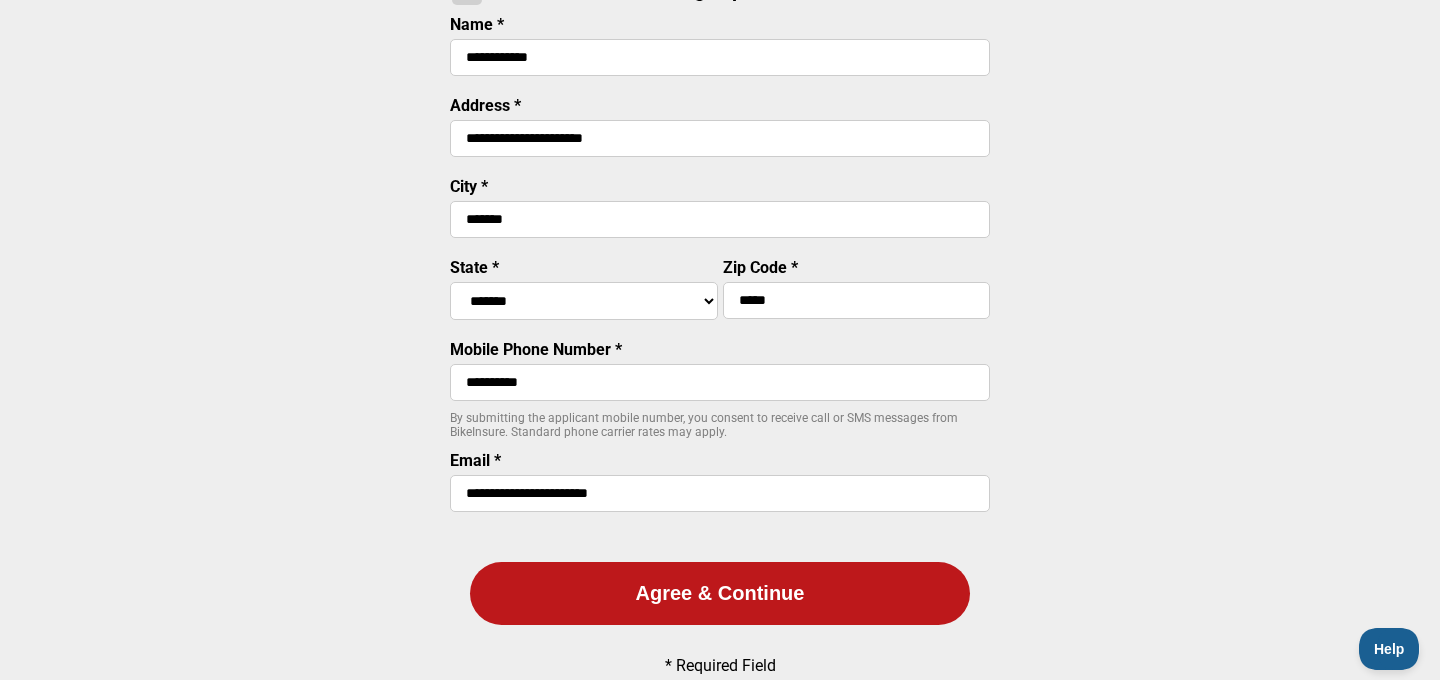 click on "Agree & Continue" at bounding box center [720, 593] 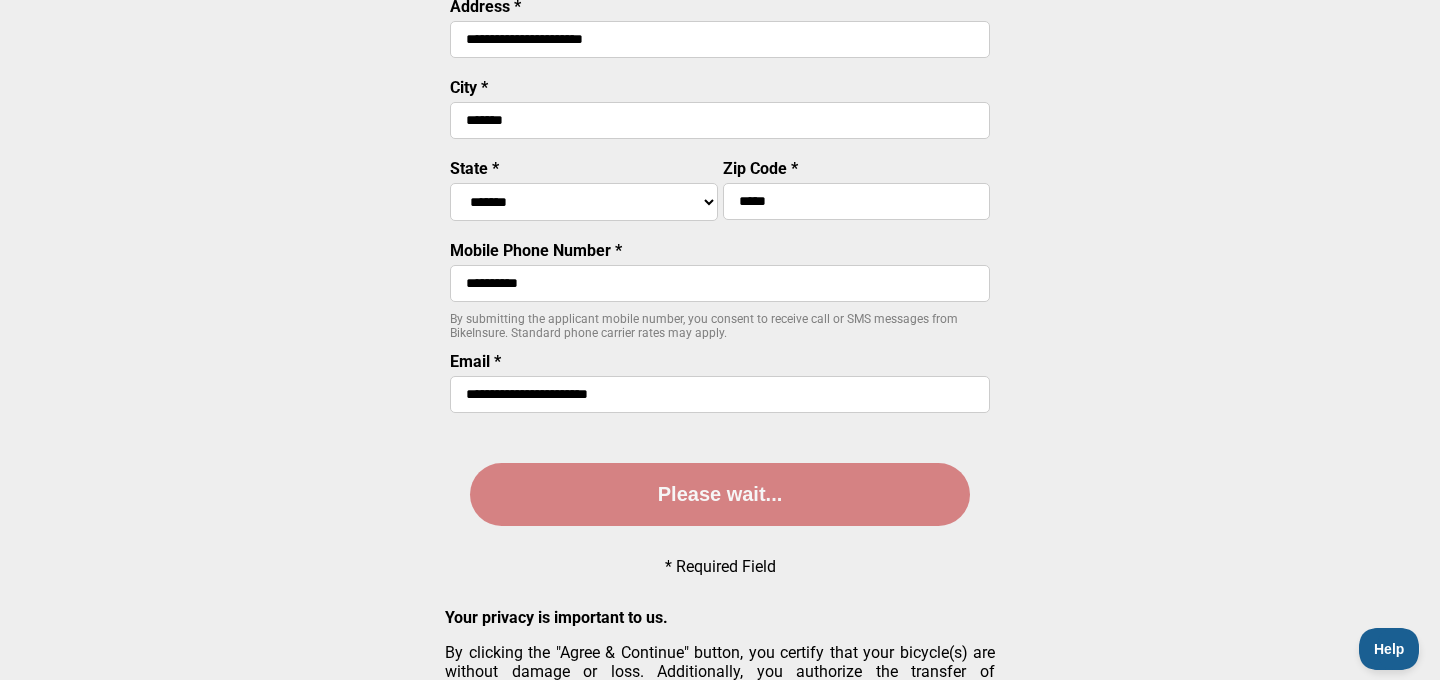 scroll, scrollTop: 426, scrollLeft: 0, axis: vertical 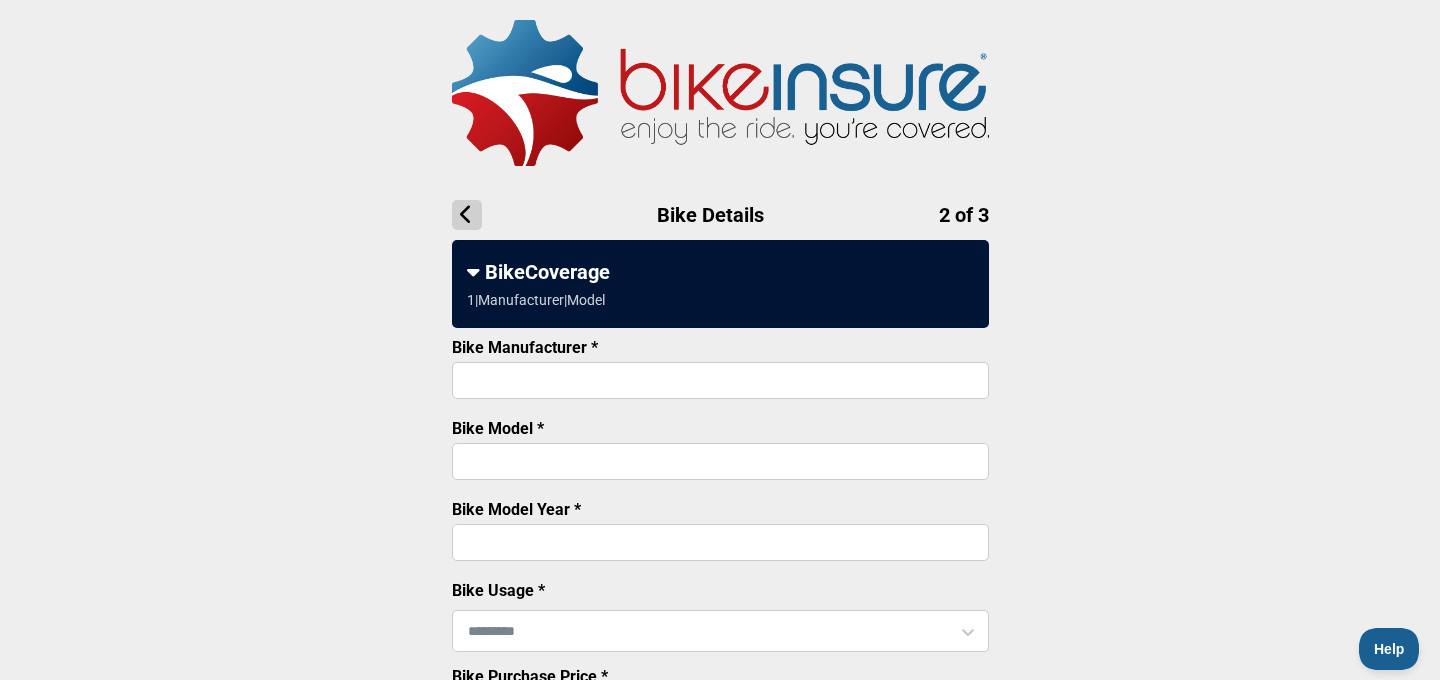 click on "Bike Manufacturer   *" at bounding box center [720, 380] 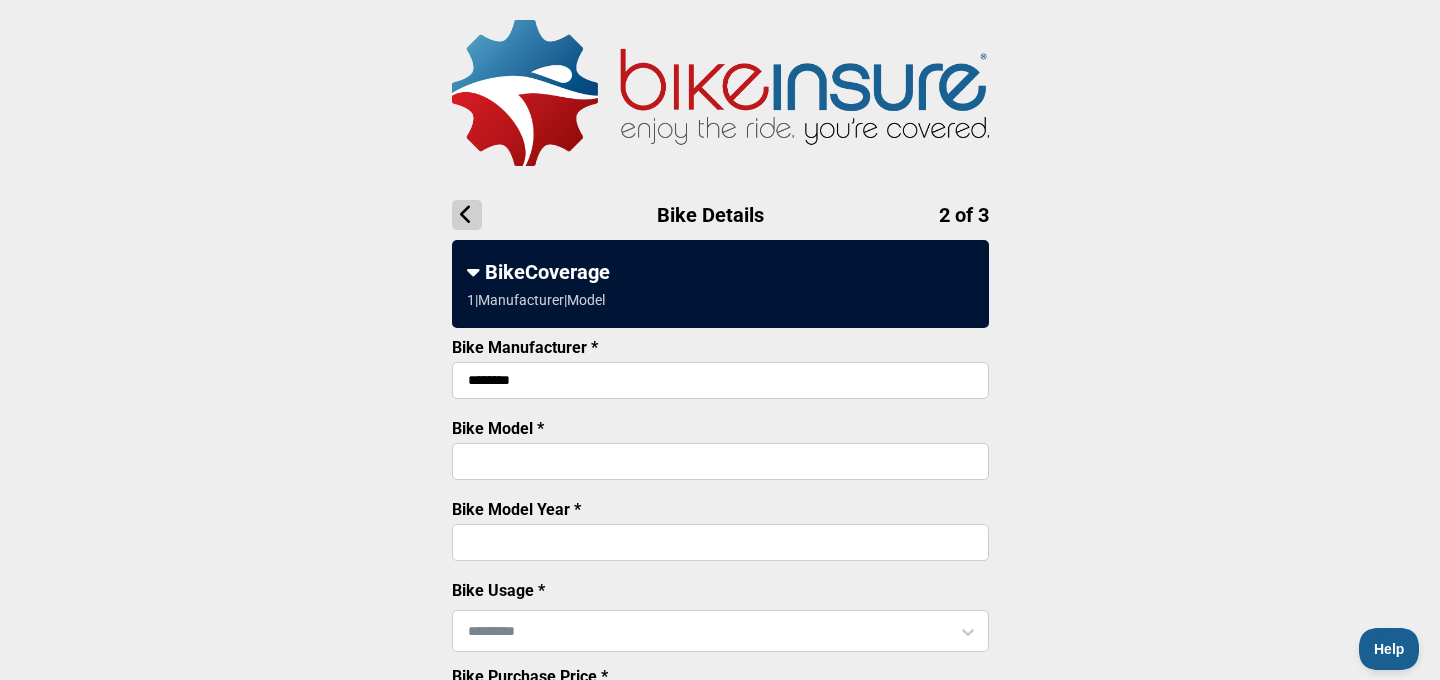 type on "********" 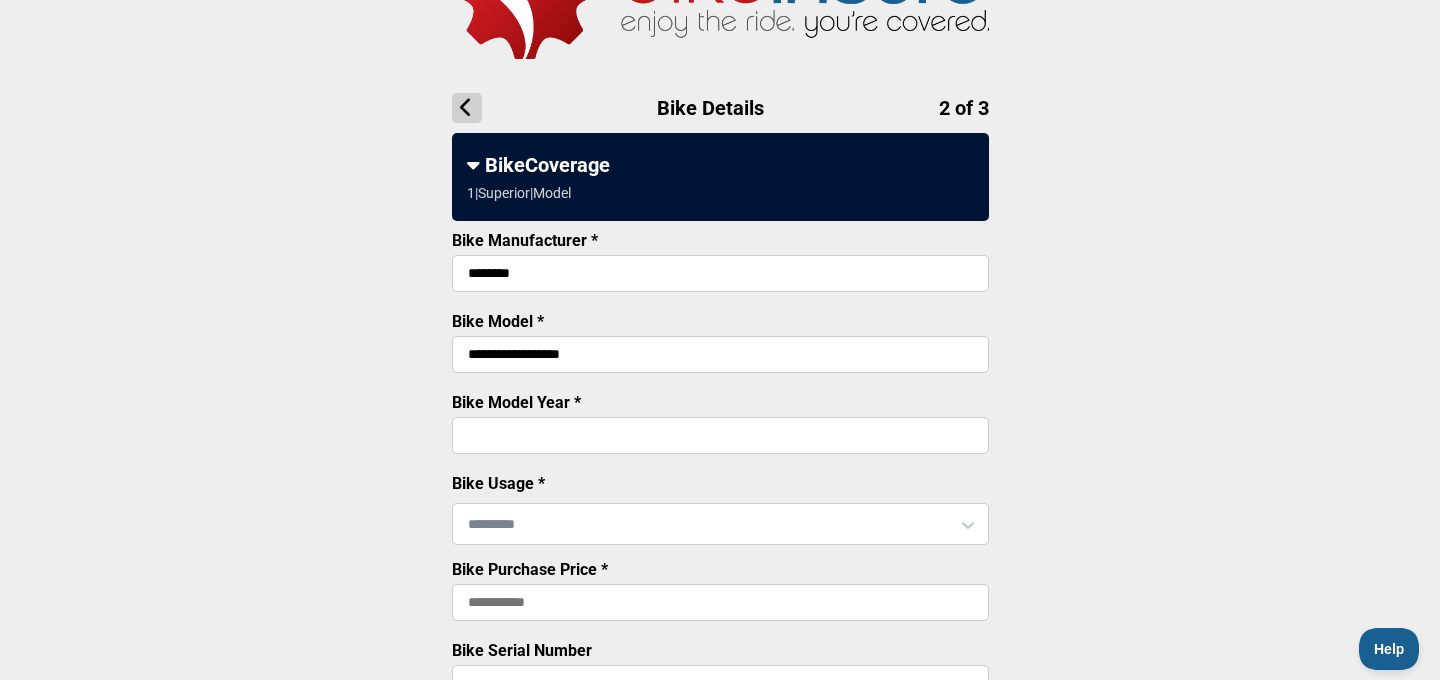 scroll, scrollTop: 128, scrollLeft: 0, axis: vertical 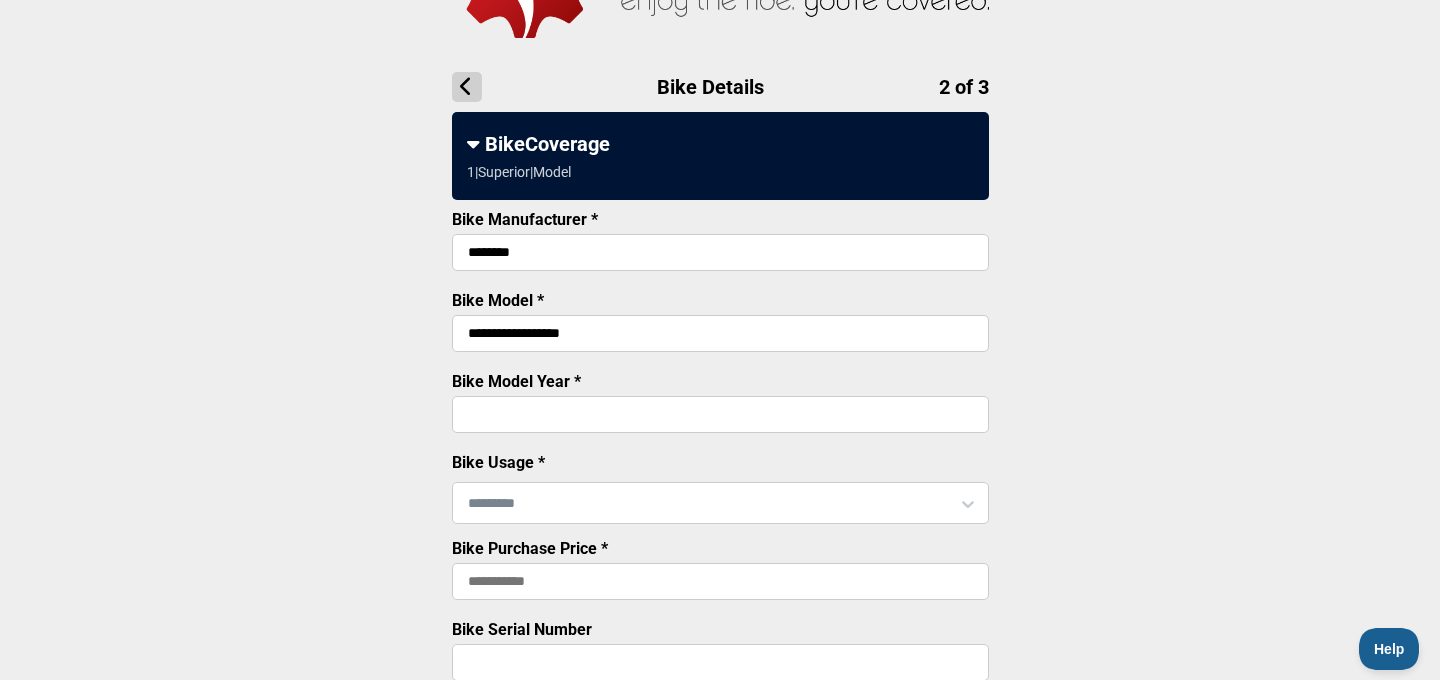 type on "**********" 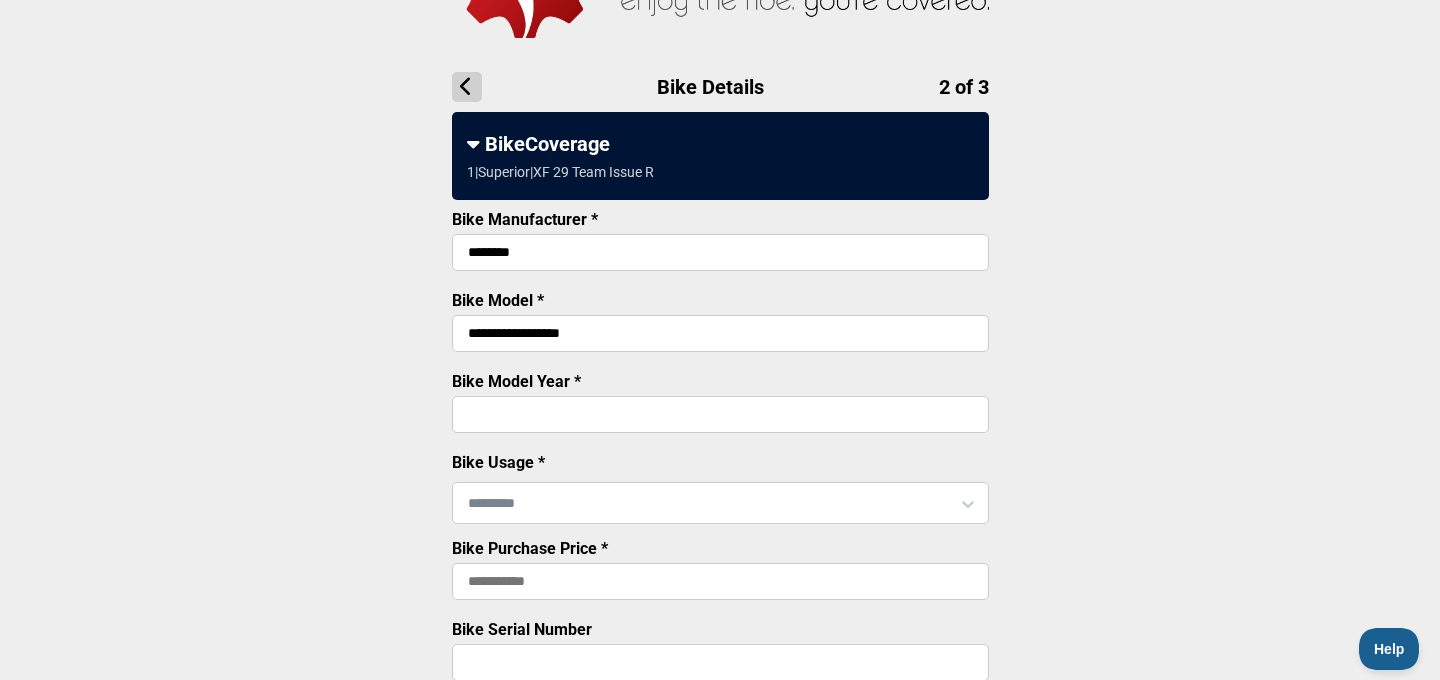 click on "Bike Model Year   *" at bounding box center (720, 414) 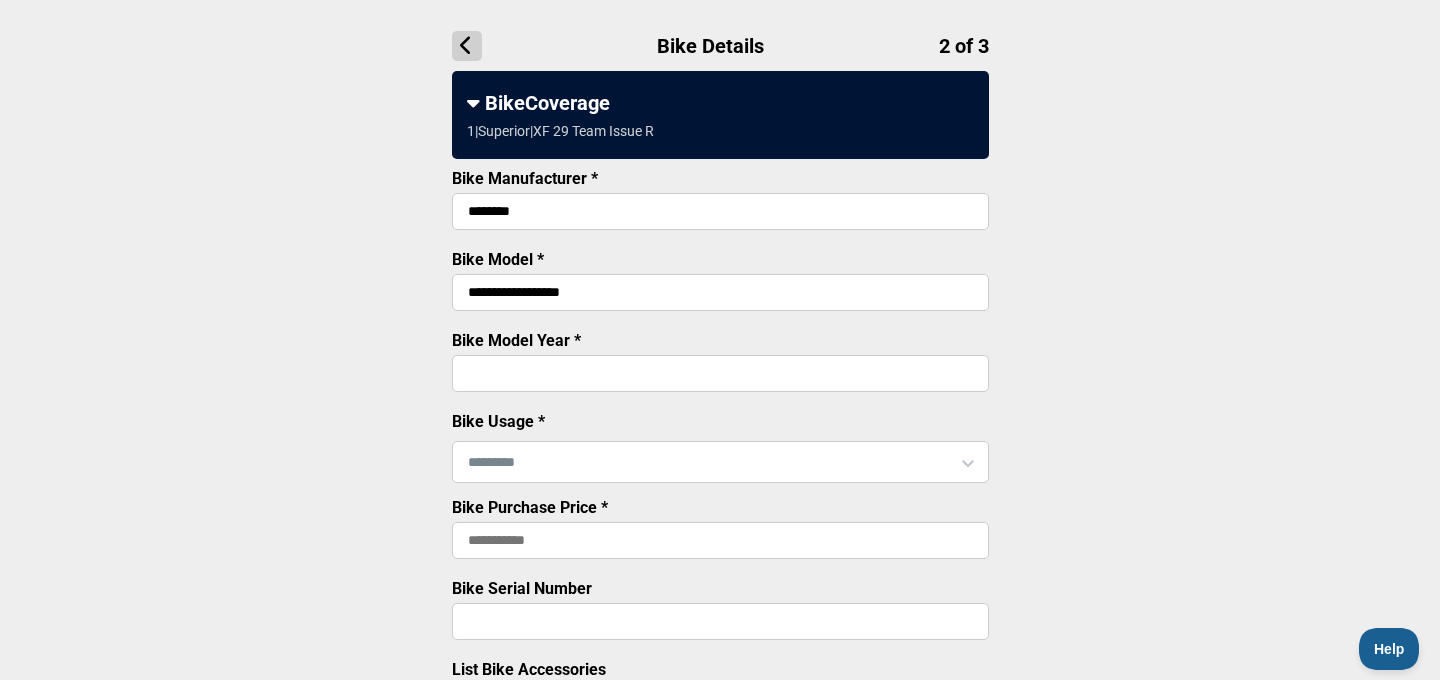 scroll, scrollTop: 177, scrollLeft: 0, axis: vertical 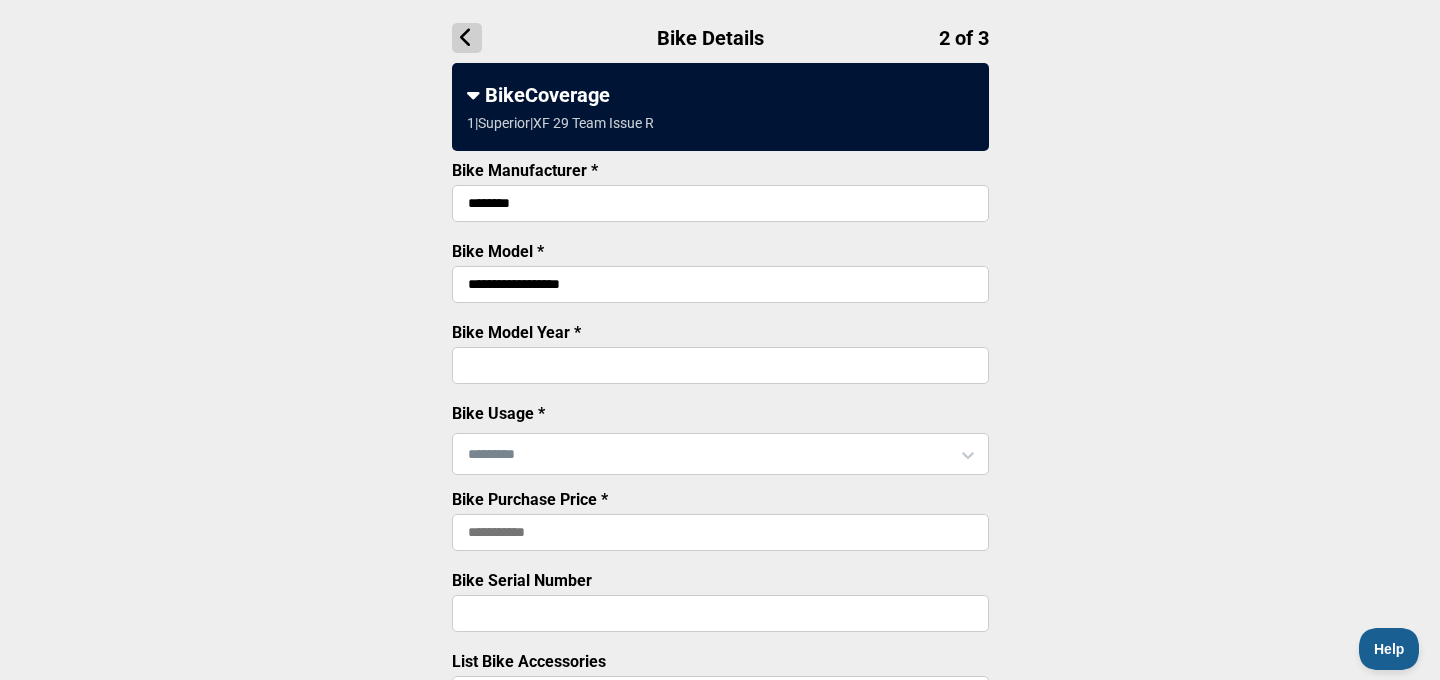 type on "****" 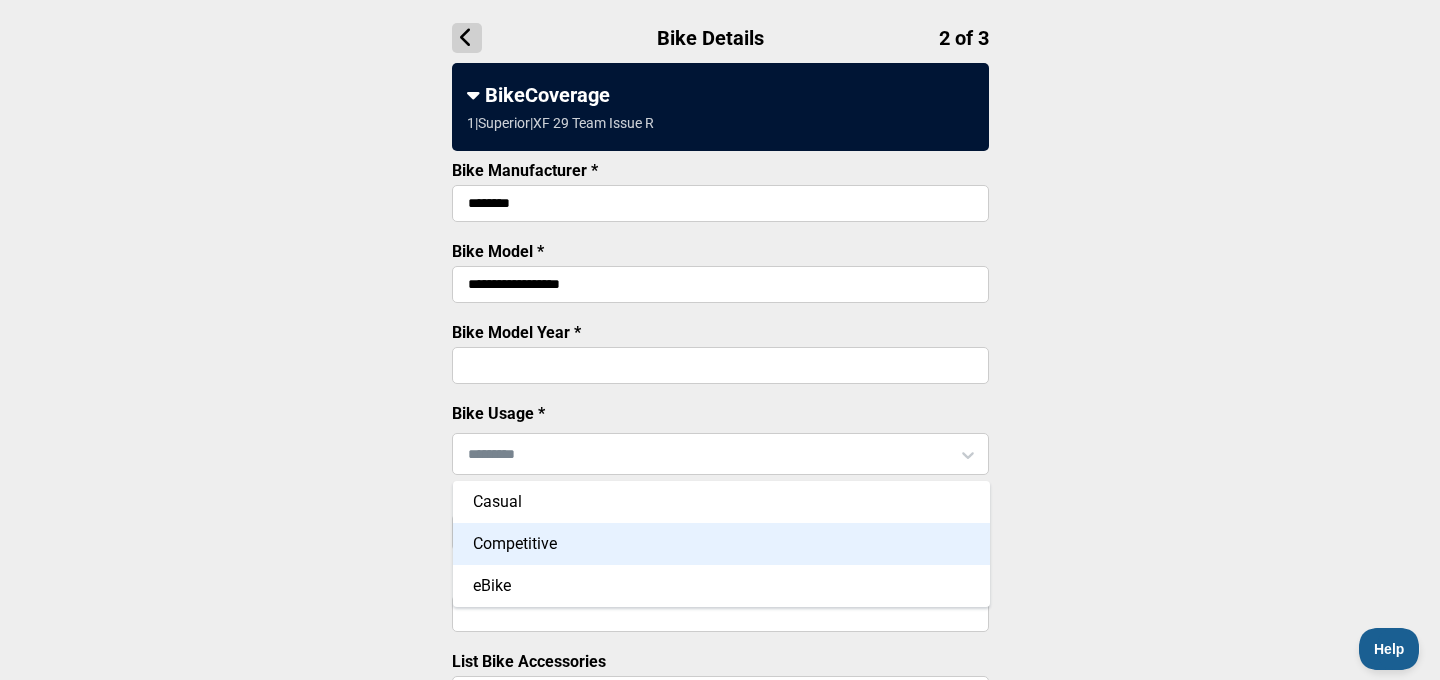 click on "Competitive" at bounding box center [721, 544] 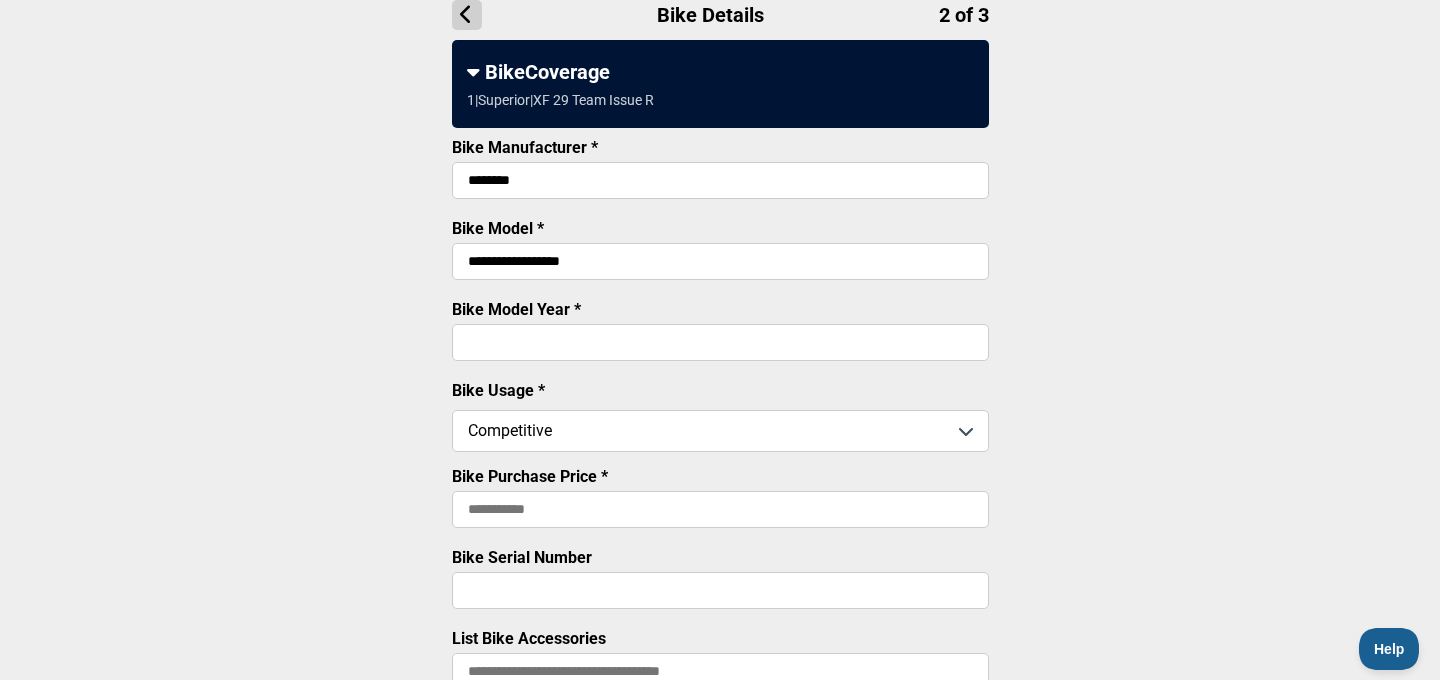 scroll, scrollTop: 201, scrollLeft: 0, axis: vertical 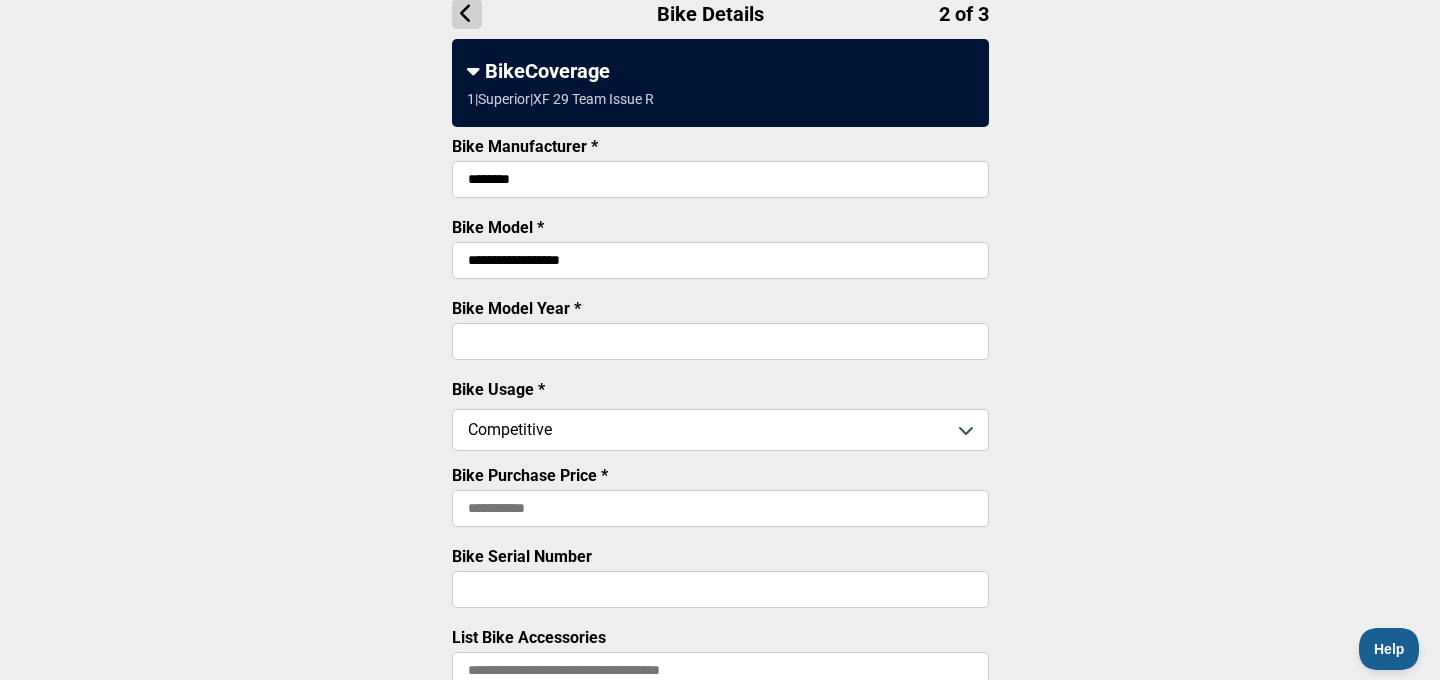 click on "Bike Purchase Price   *" at bounding box center (720, 508) 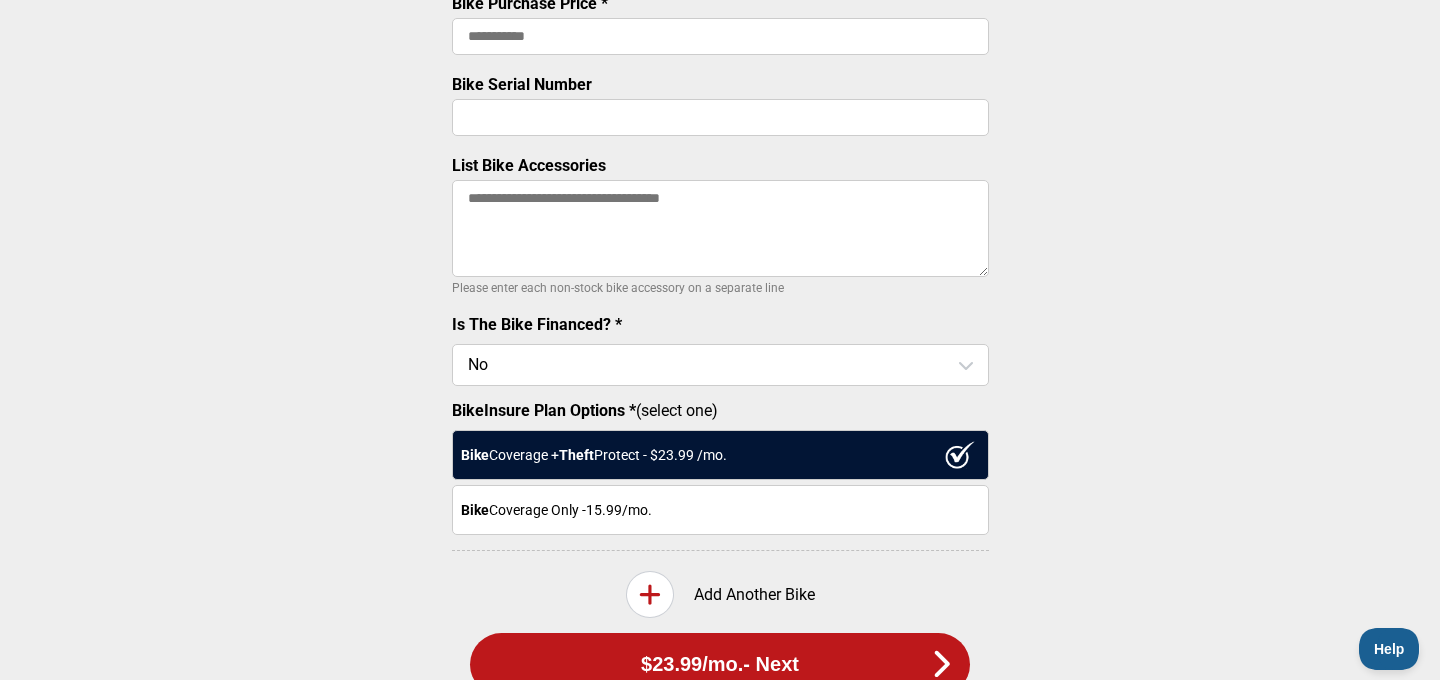 scroll, scrollTop: 677, scrollLeft: 0, axis: vertical 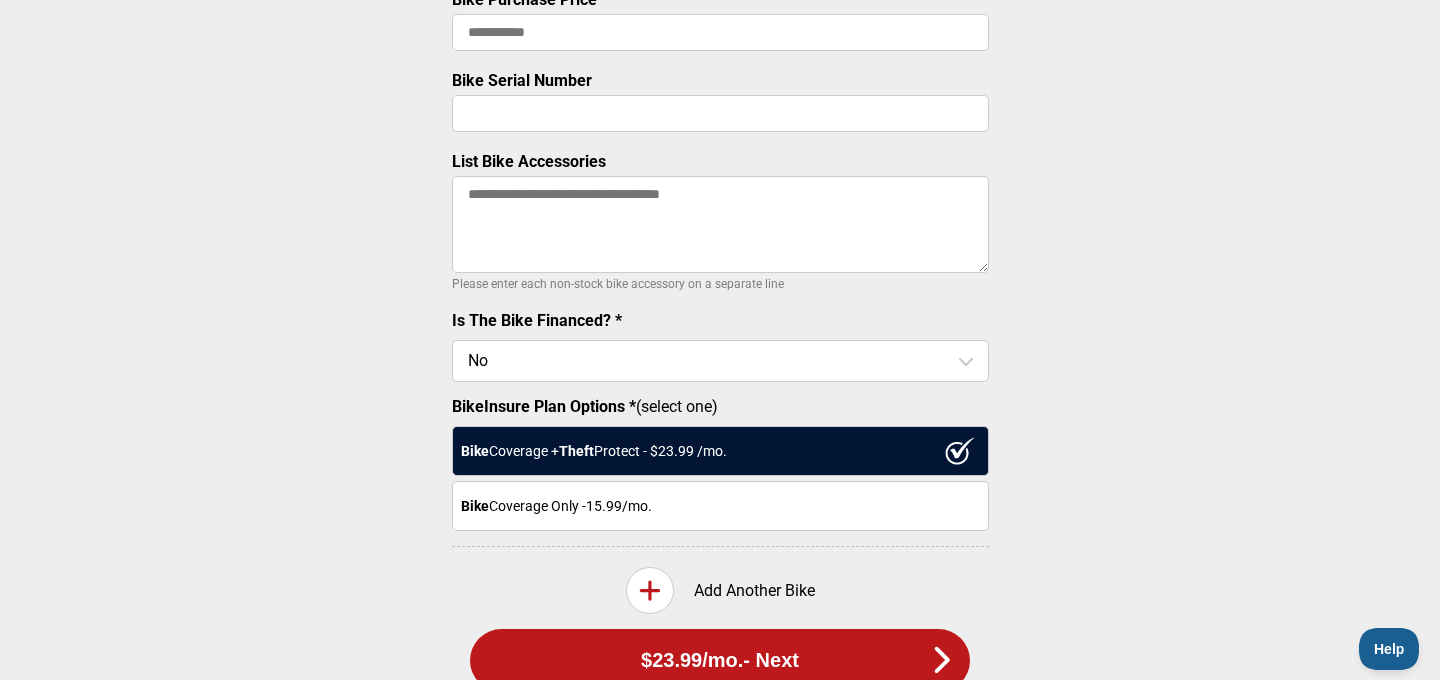 paste on "**" 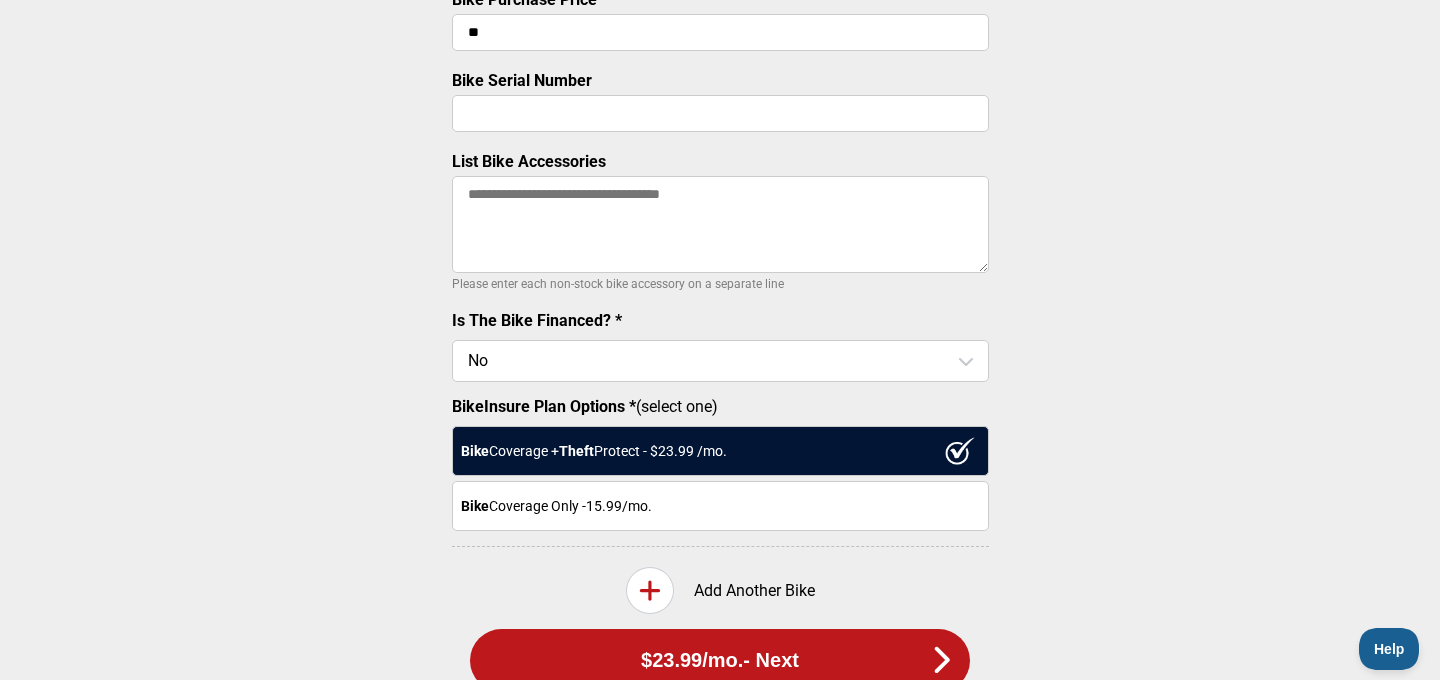 click on "**" at bounding box center (720, 32) 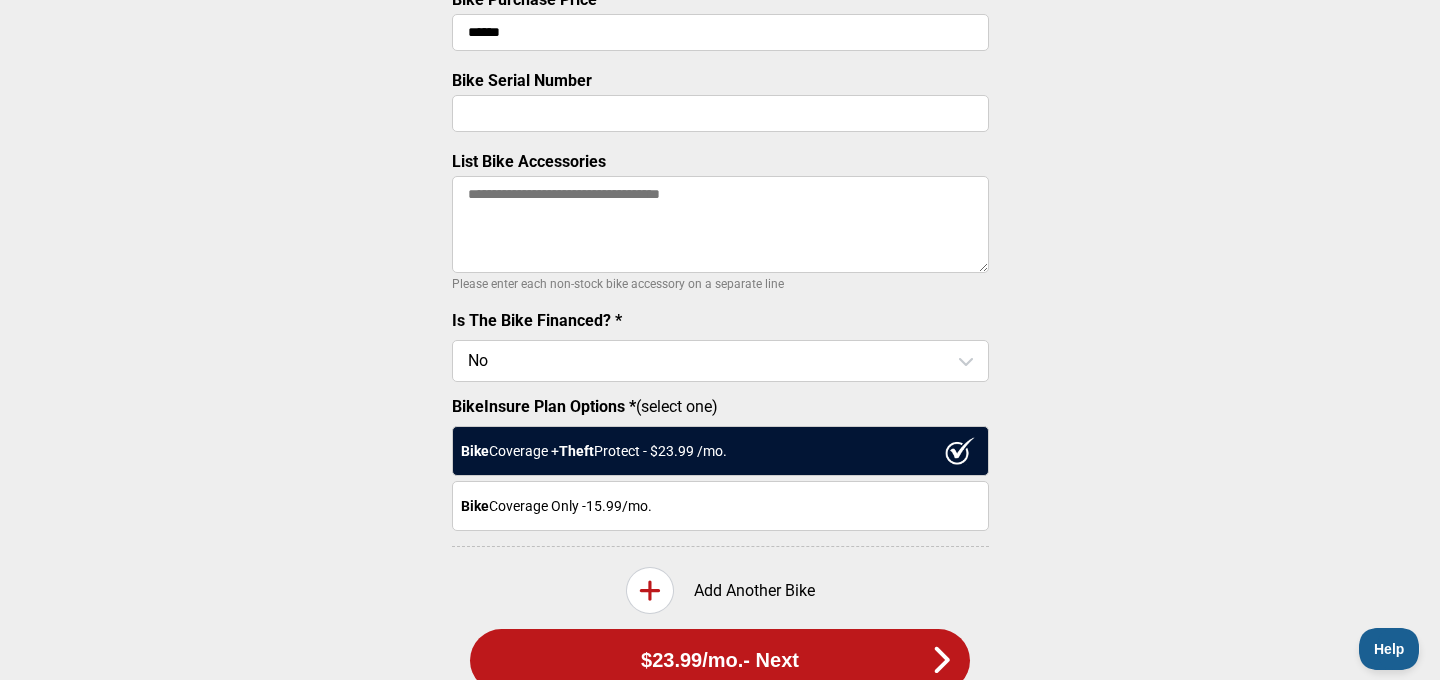 type on "******" 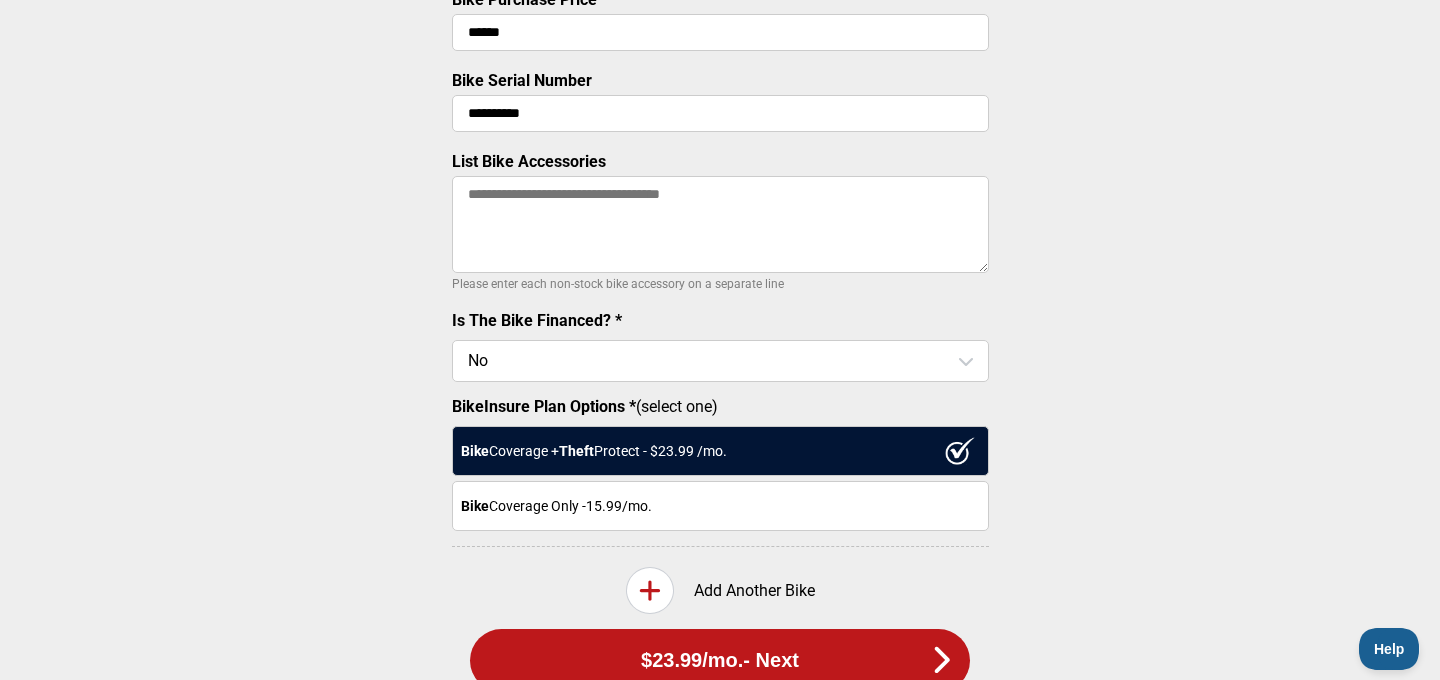 type on "**********" 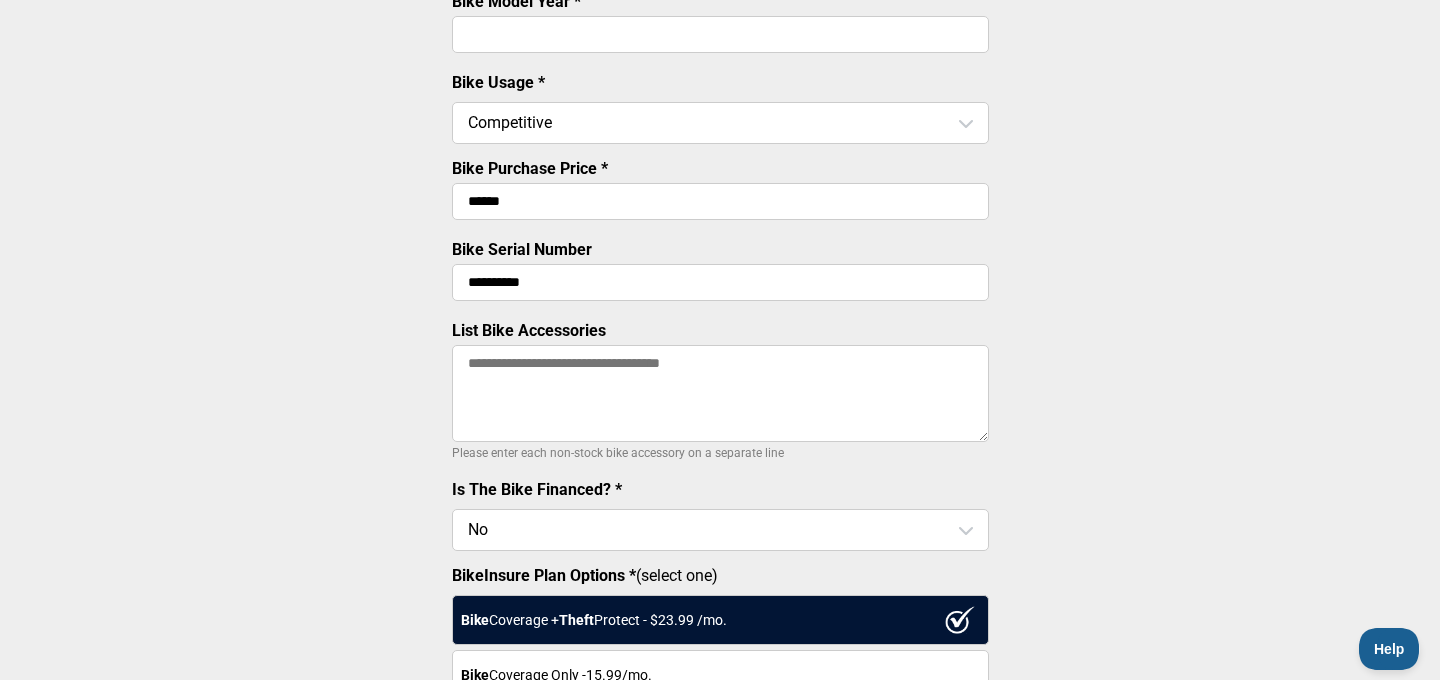 scroll, scrollTop: 509, scrollLeft: 0, axis: vertical 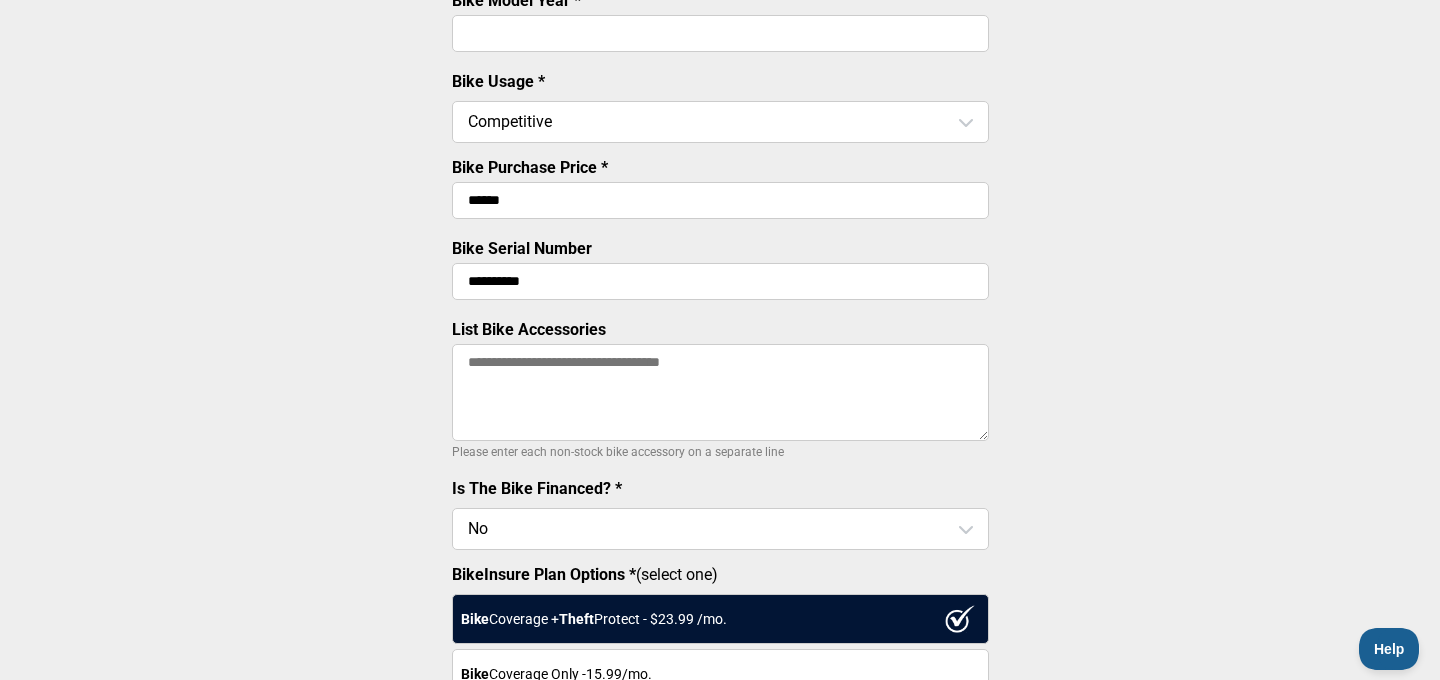 click on "******" at bounding box center [720, 200] 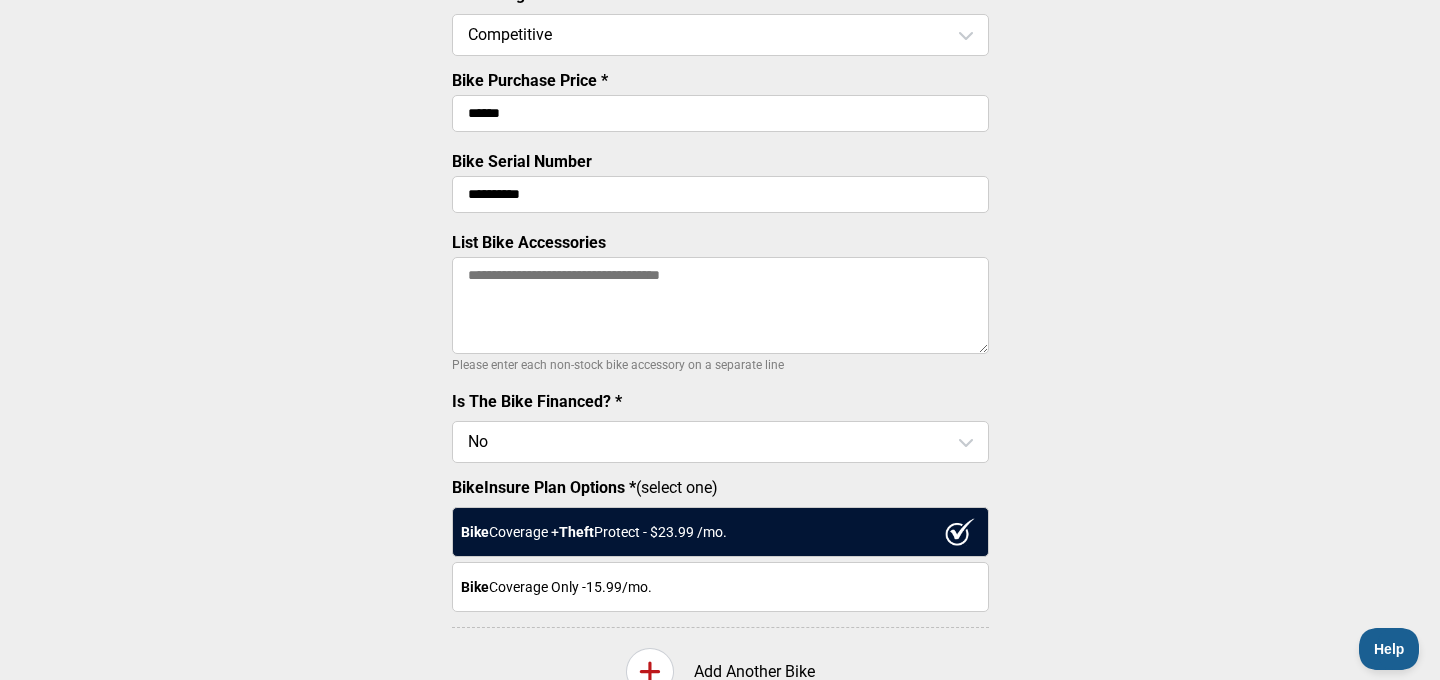 scroll, scrollTop: 610, scrollLeft: 0, axis: vertical 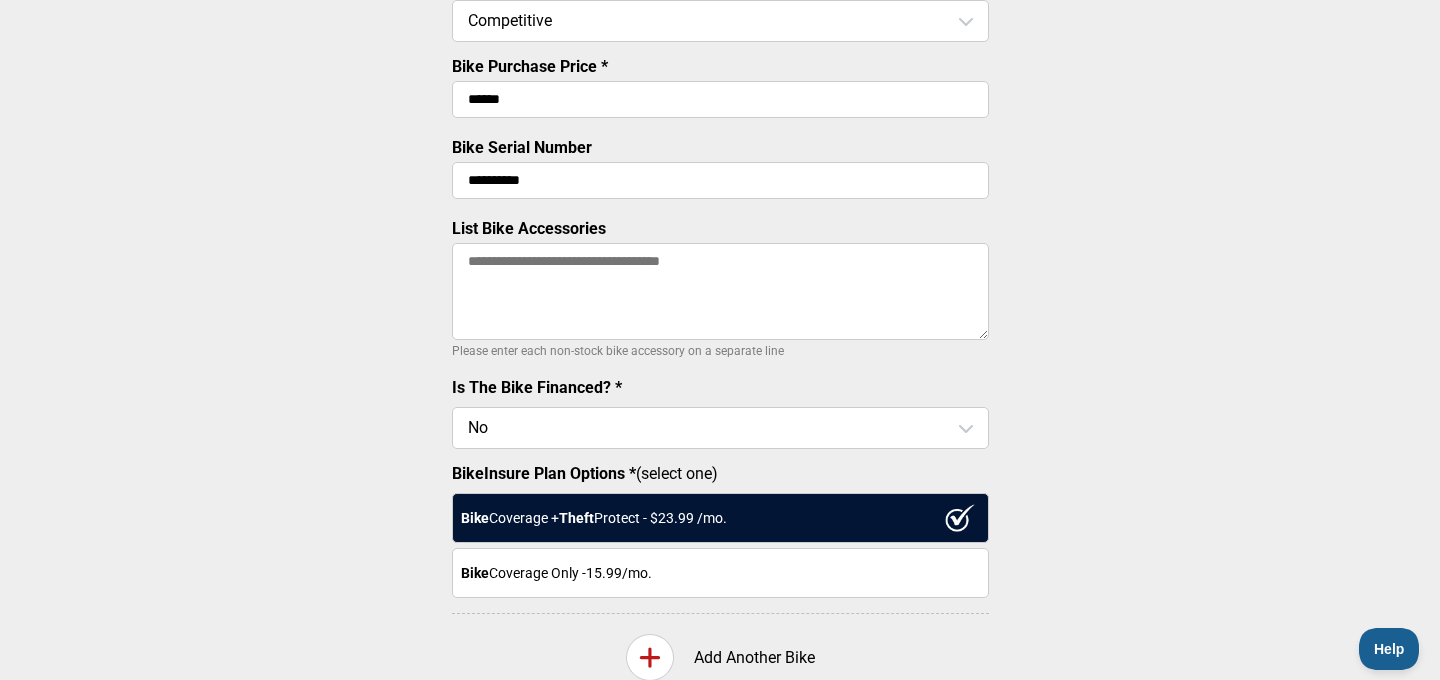 click on "List Bike Accessories" at bounding box center [720, 291] 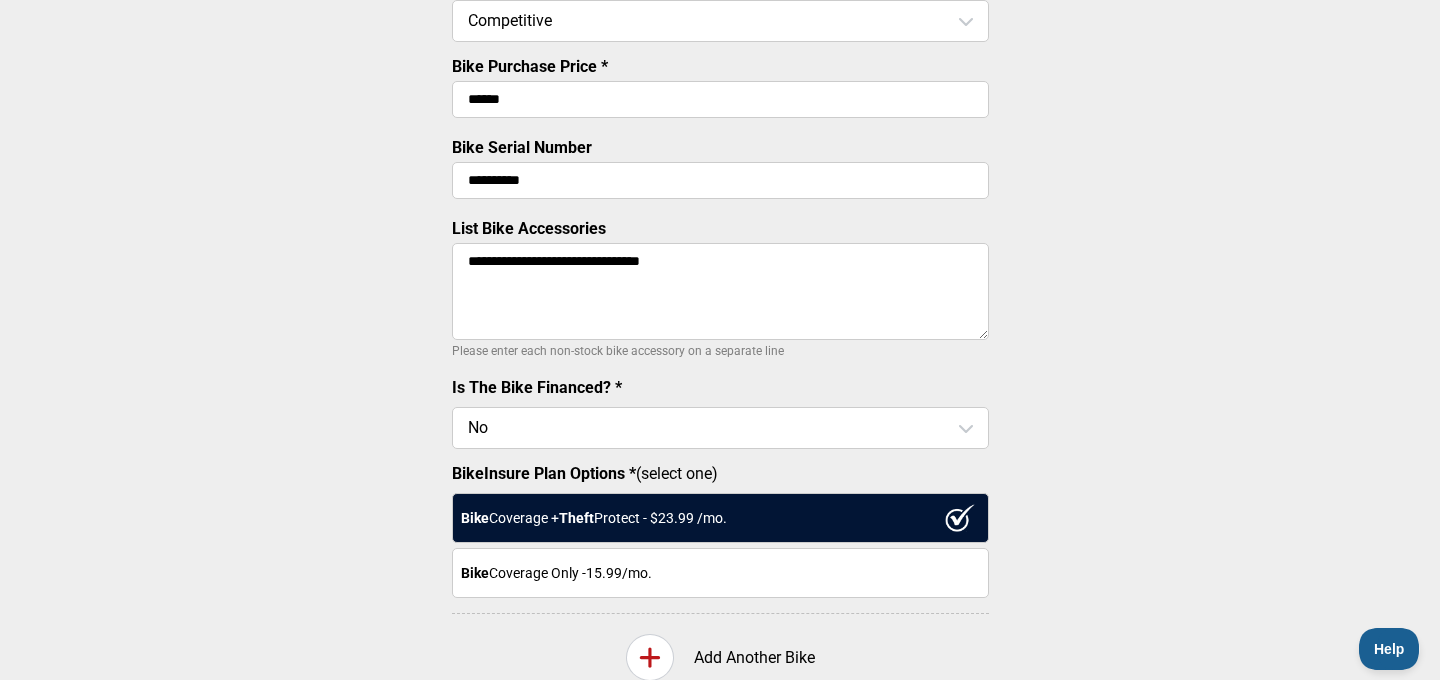 click on "**********" at bounding box center (720, 291) 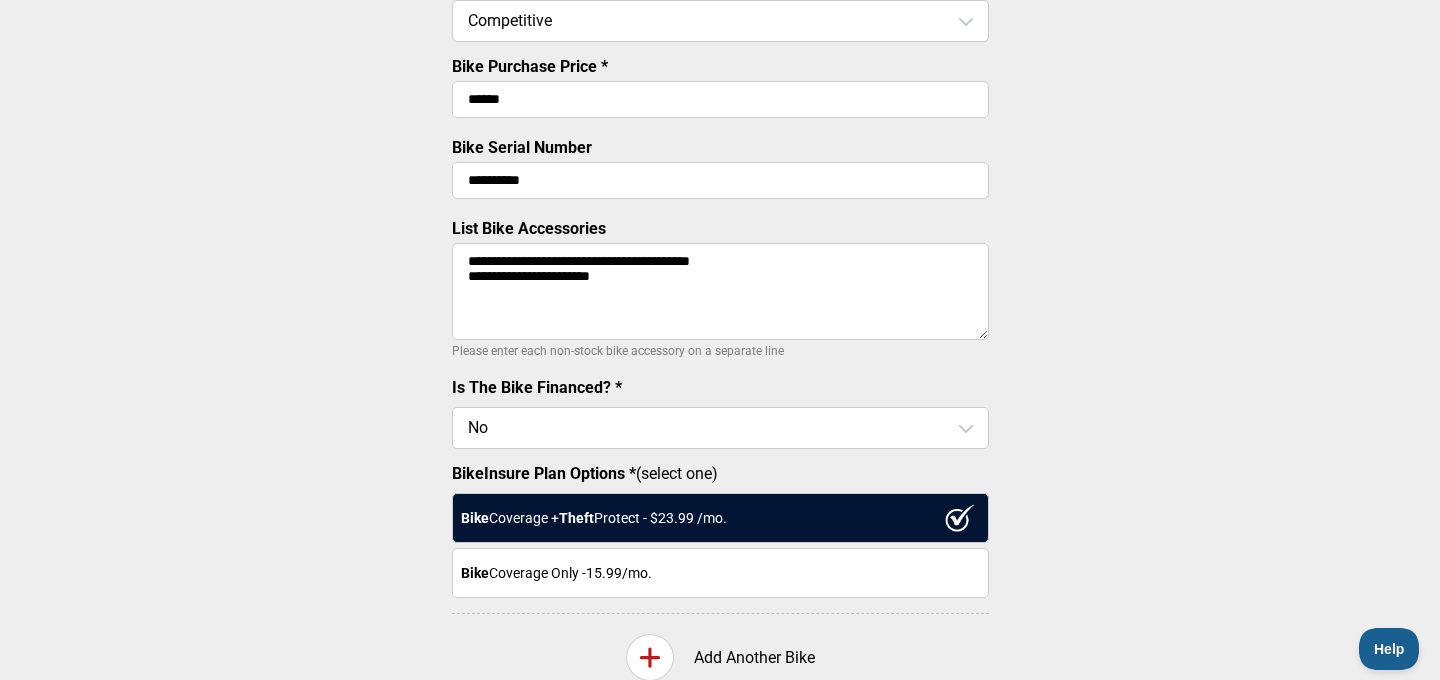 click on "**********" at bounding box center (720, 291) 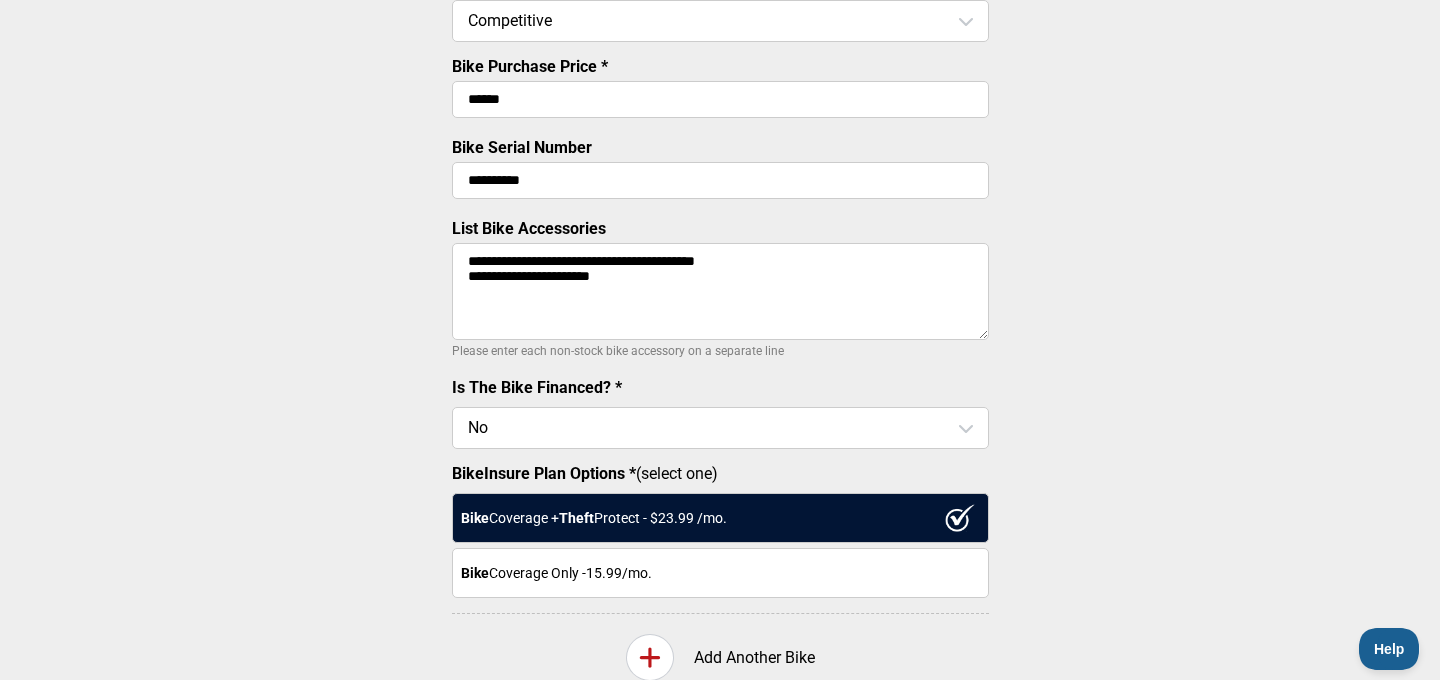 click on "**********" at bounding box center (720, 291) 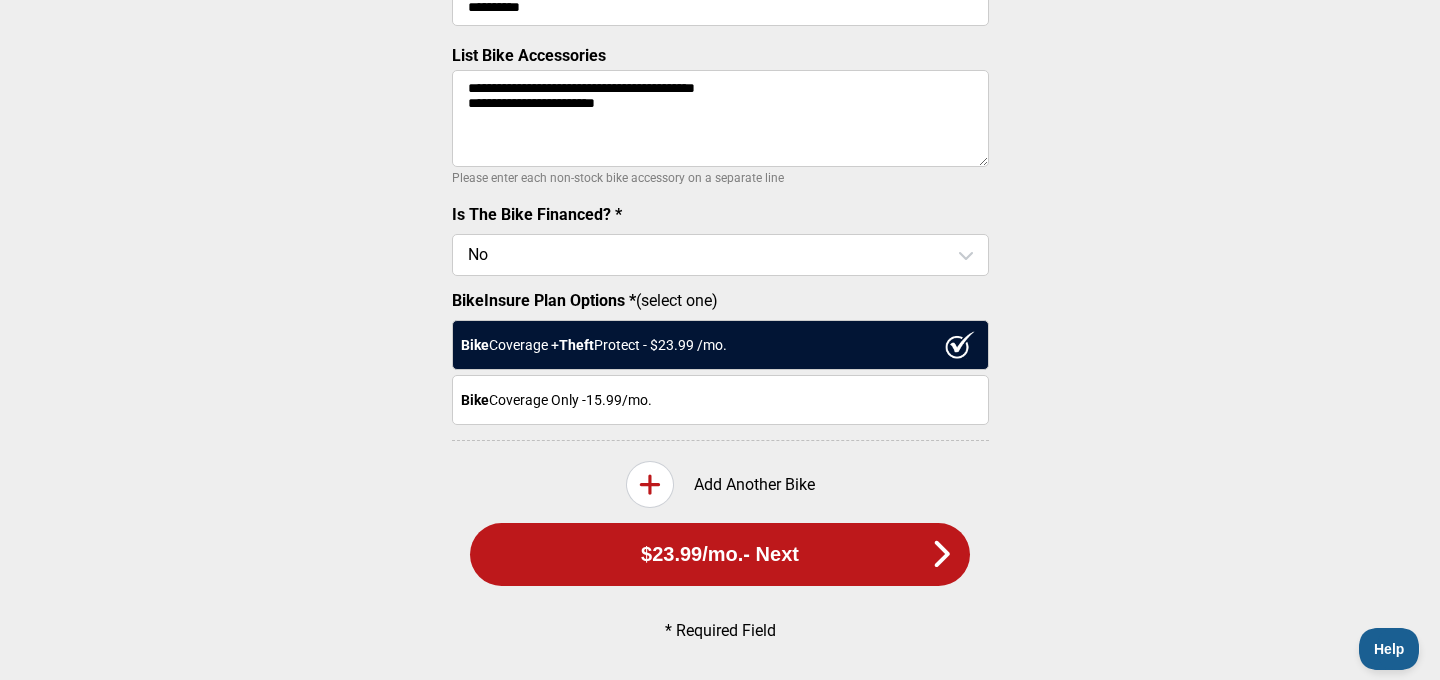 scroll, scrollTop: 797, scrollLeft: 0, axis: vertical 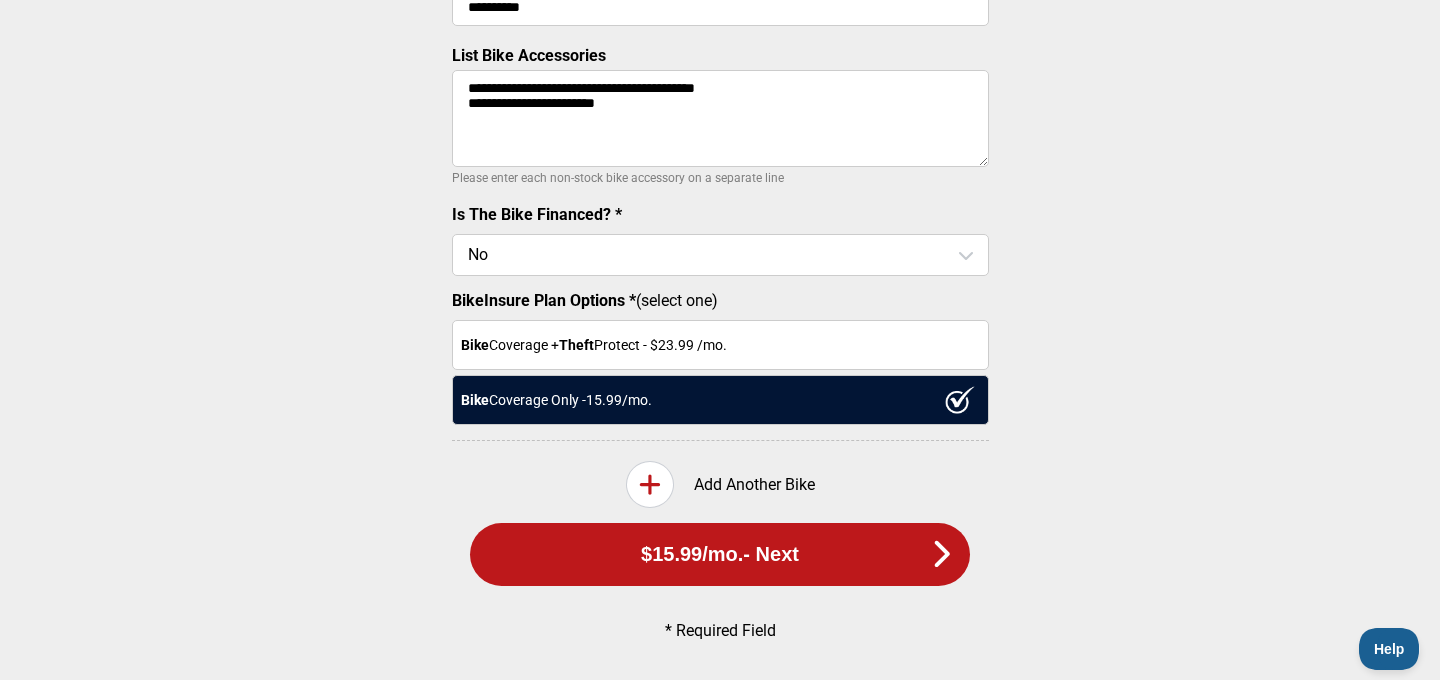 click on "**********" at bounding box center [720, -52] 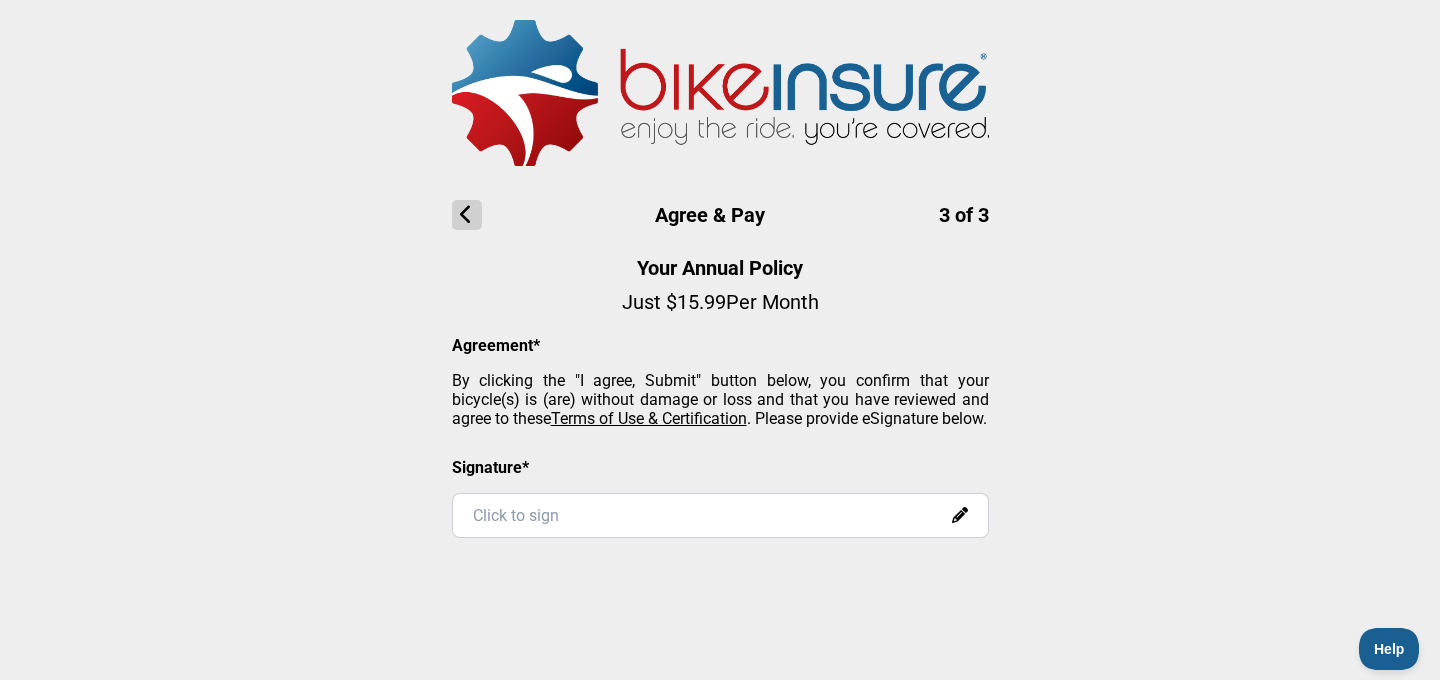 scroll, scrollTop: 0, scrollLeft: 0, axis: both 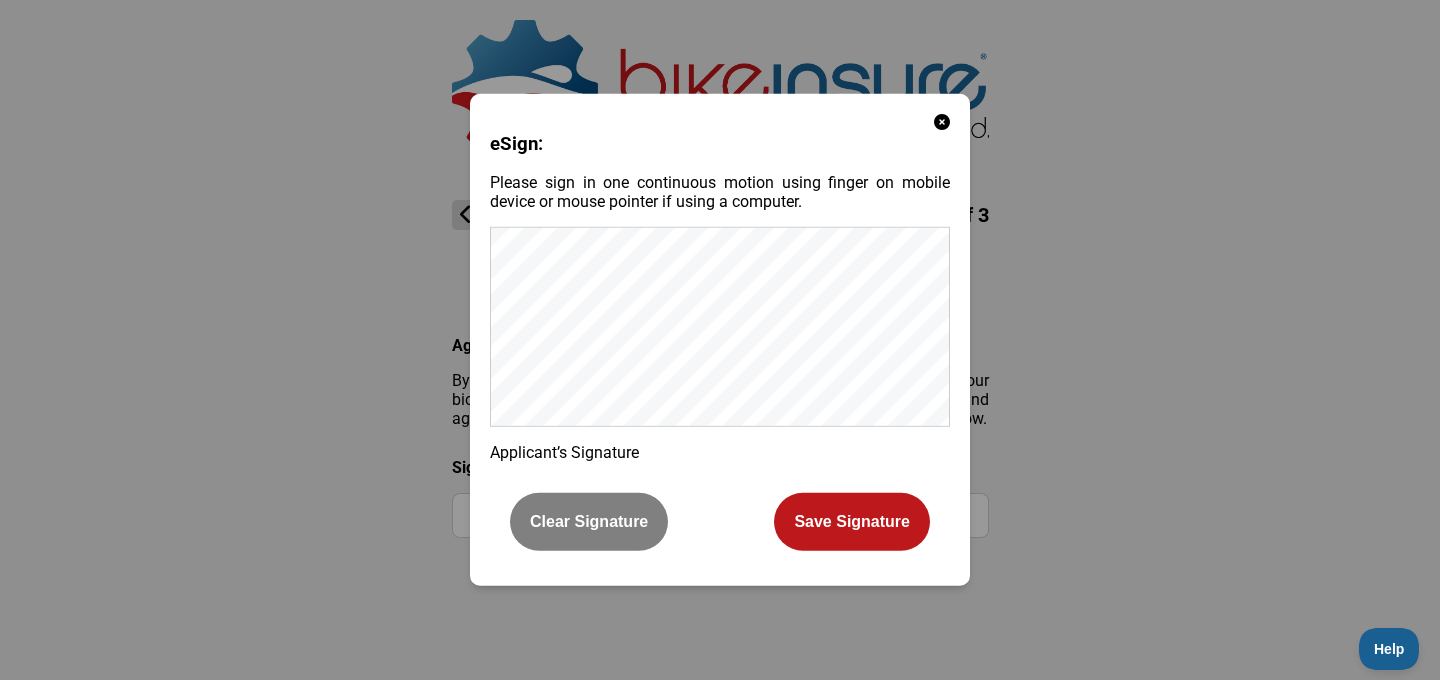 click on "Save Signature" at bounding box center [852, 522] 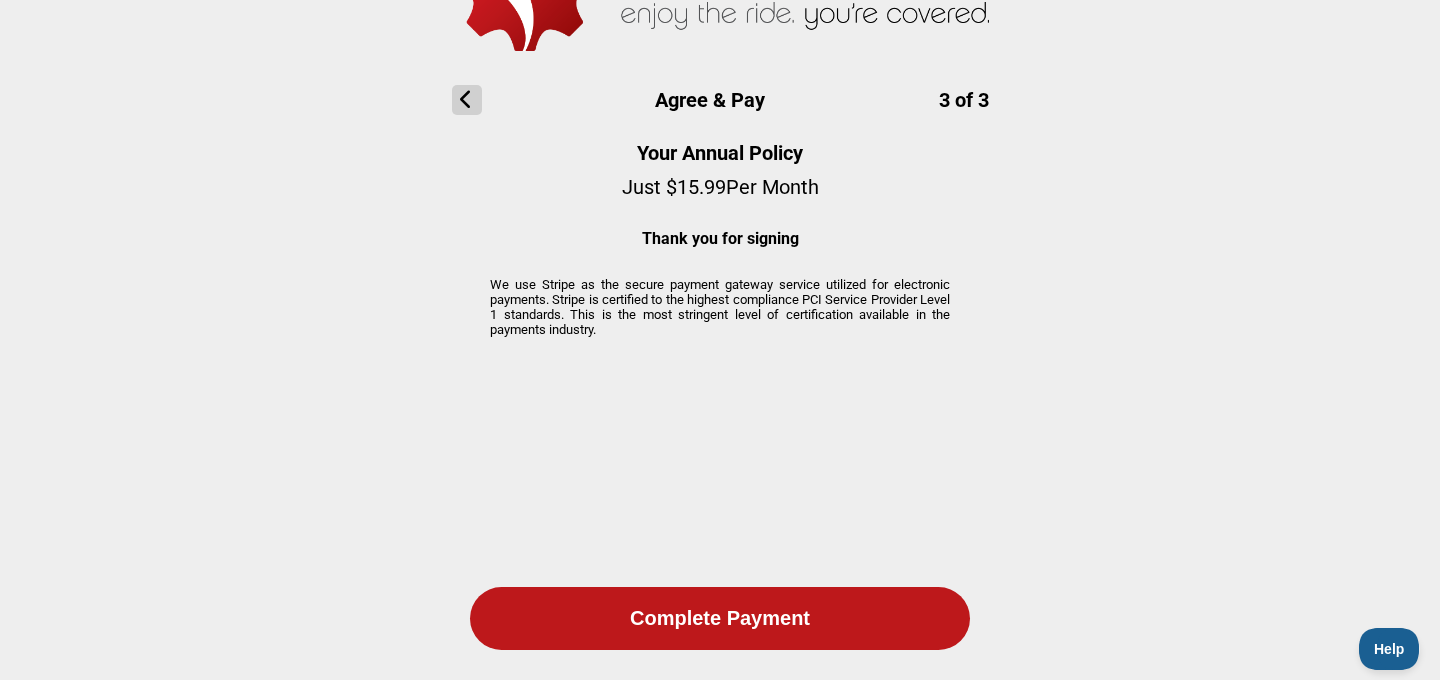 scroll, scrollTop: 118, scrollLeft: 0, axis: vertical 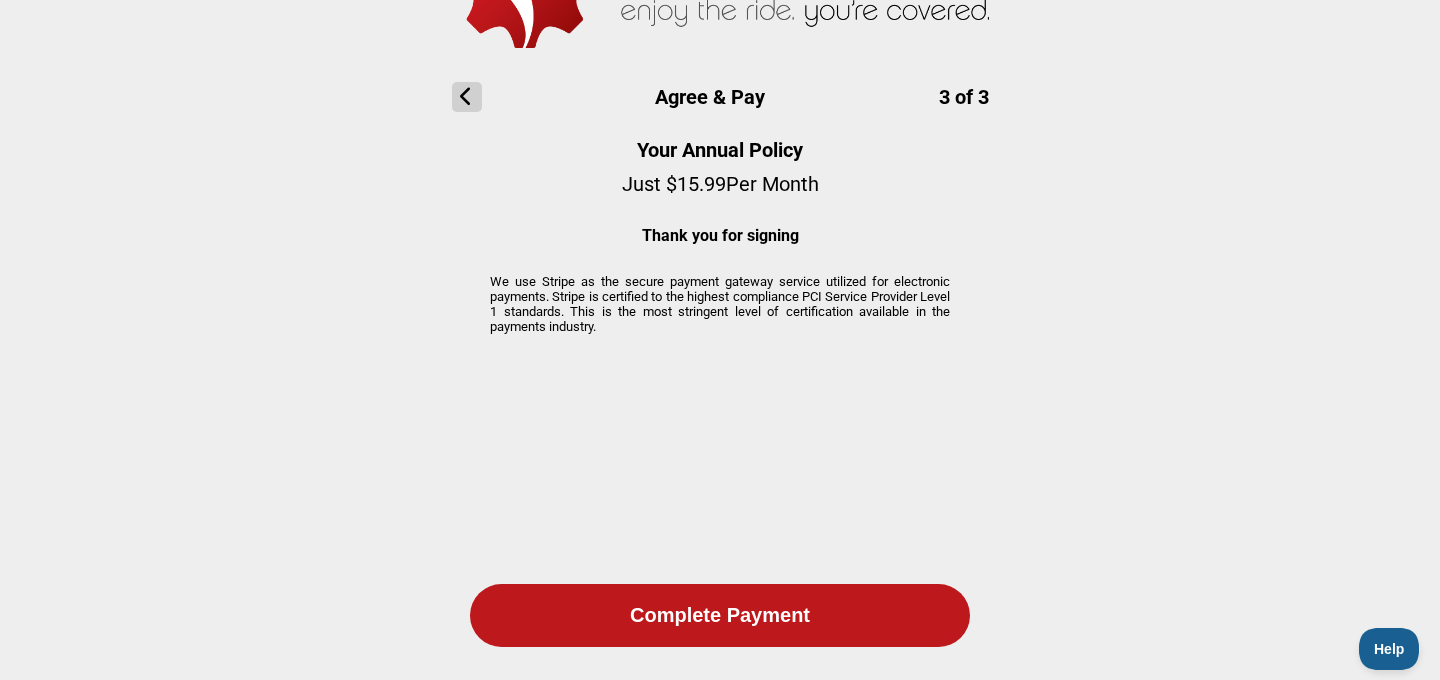 click on "We use Stripe as the secure payment gateway service utilized for electronic payments. Stripe is certified to the highest compliance PCI Service Provider Level 1 standards. This is the most stringent level of certification available in the payments industry." at bounding box center [720, 304] 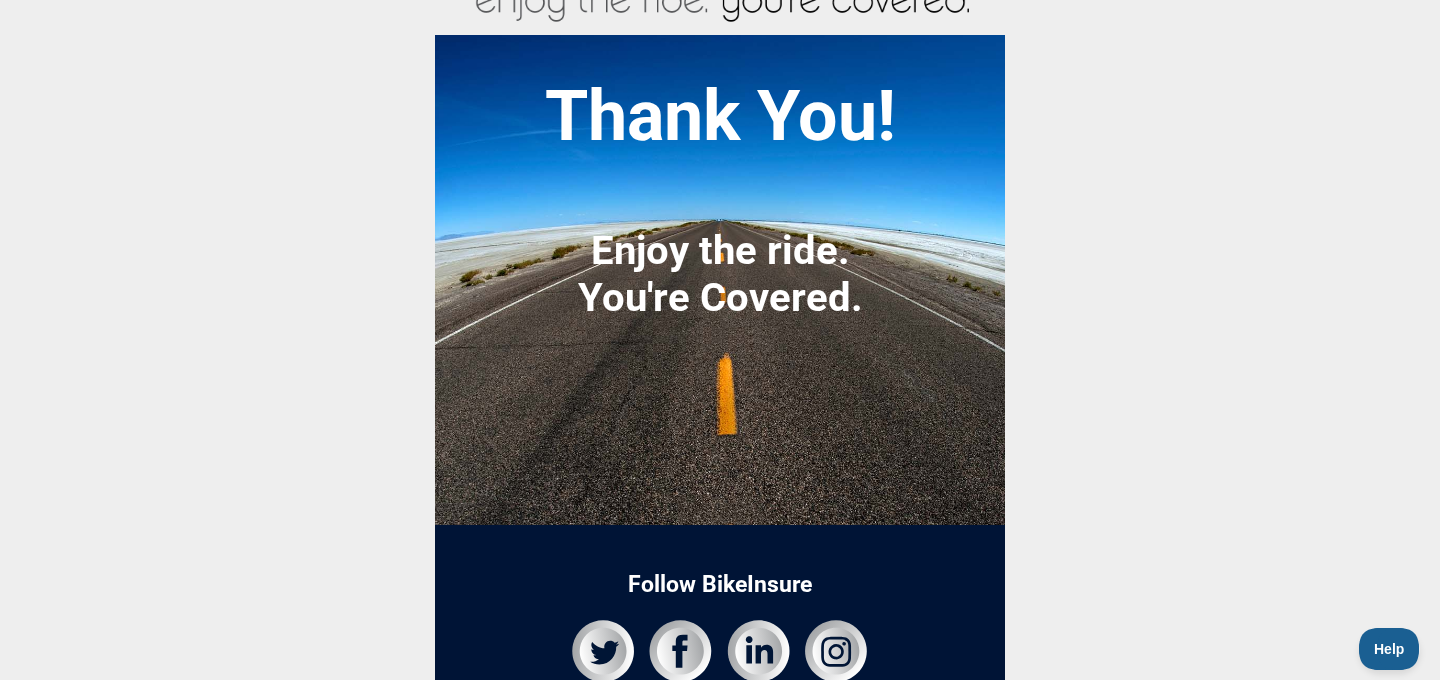 scroll, scrollTop: 211, scrollLeft: 0, axis: vertical 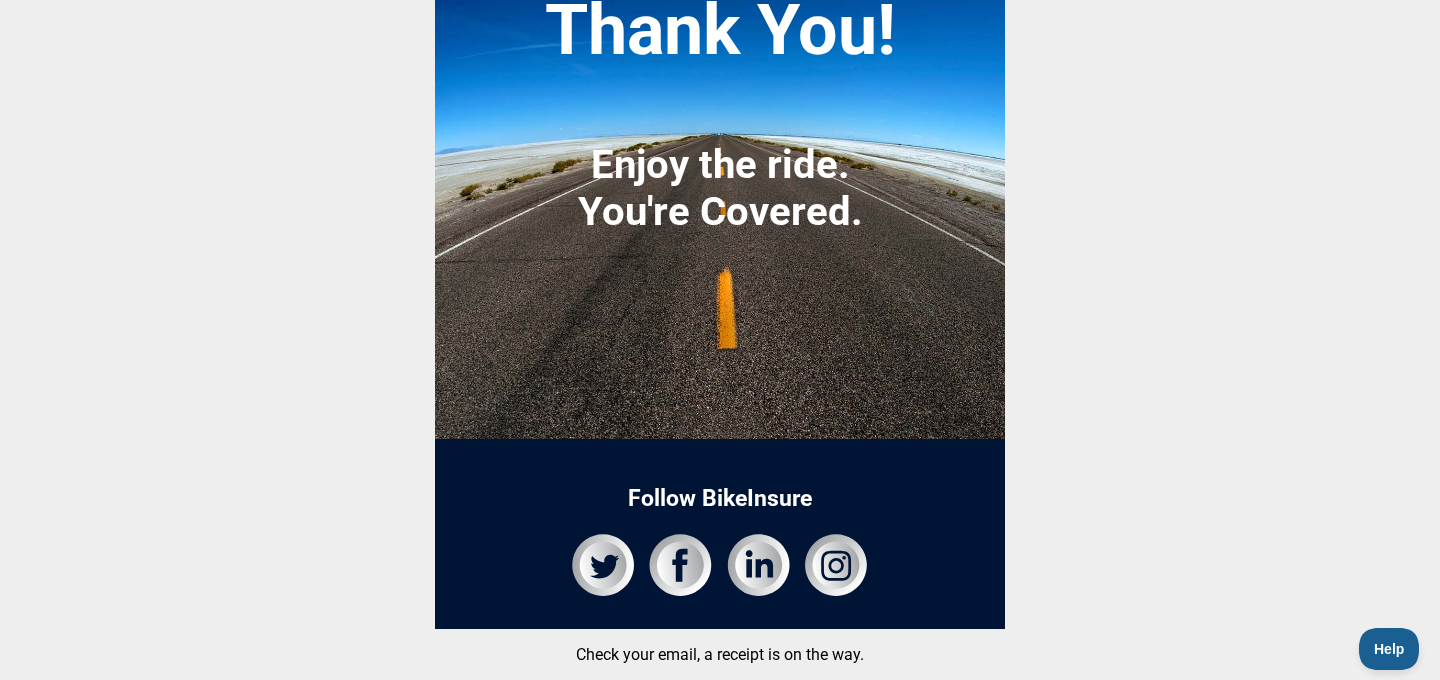 click on "Thank You!   Enjoy the ride. You're Covered." at bounding box center (720, 194) 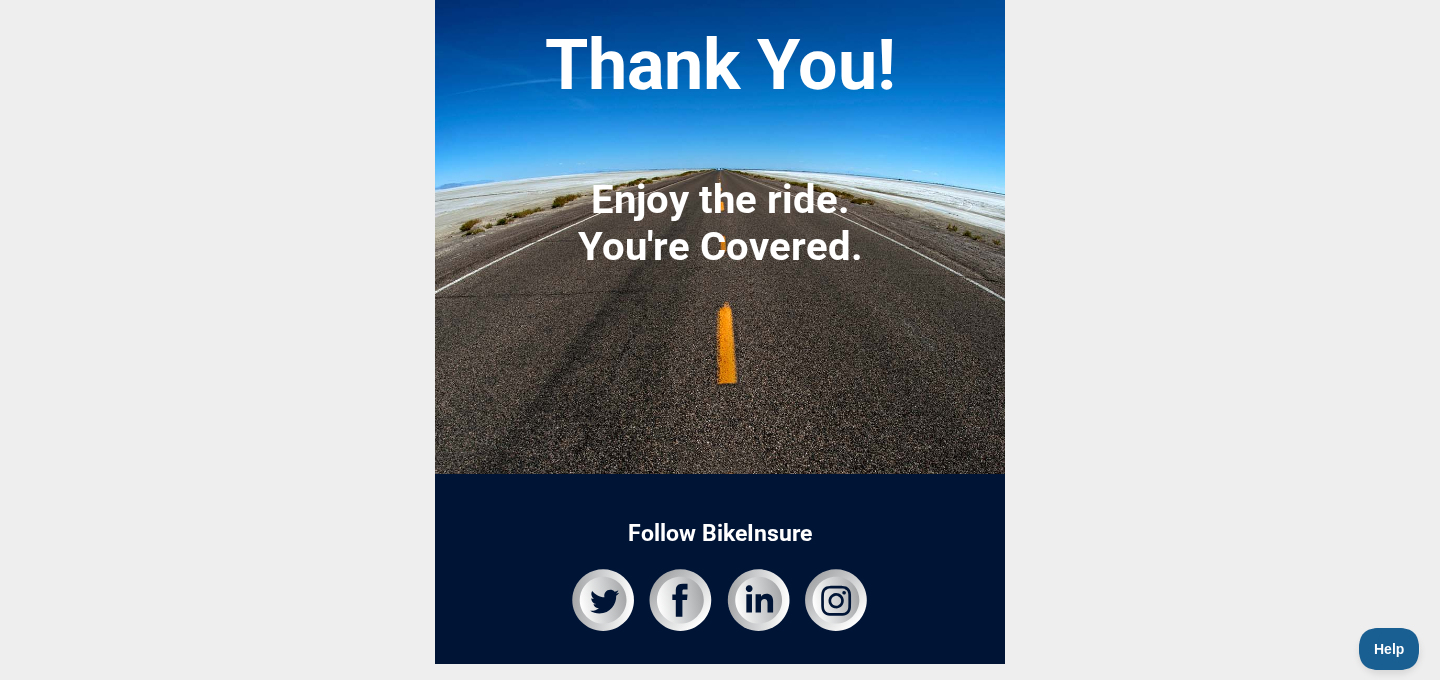 scroll, scrollTop: 211, scrollLeft: 0, axis: vertical 